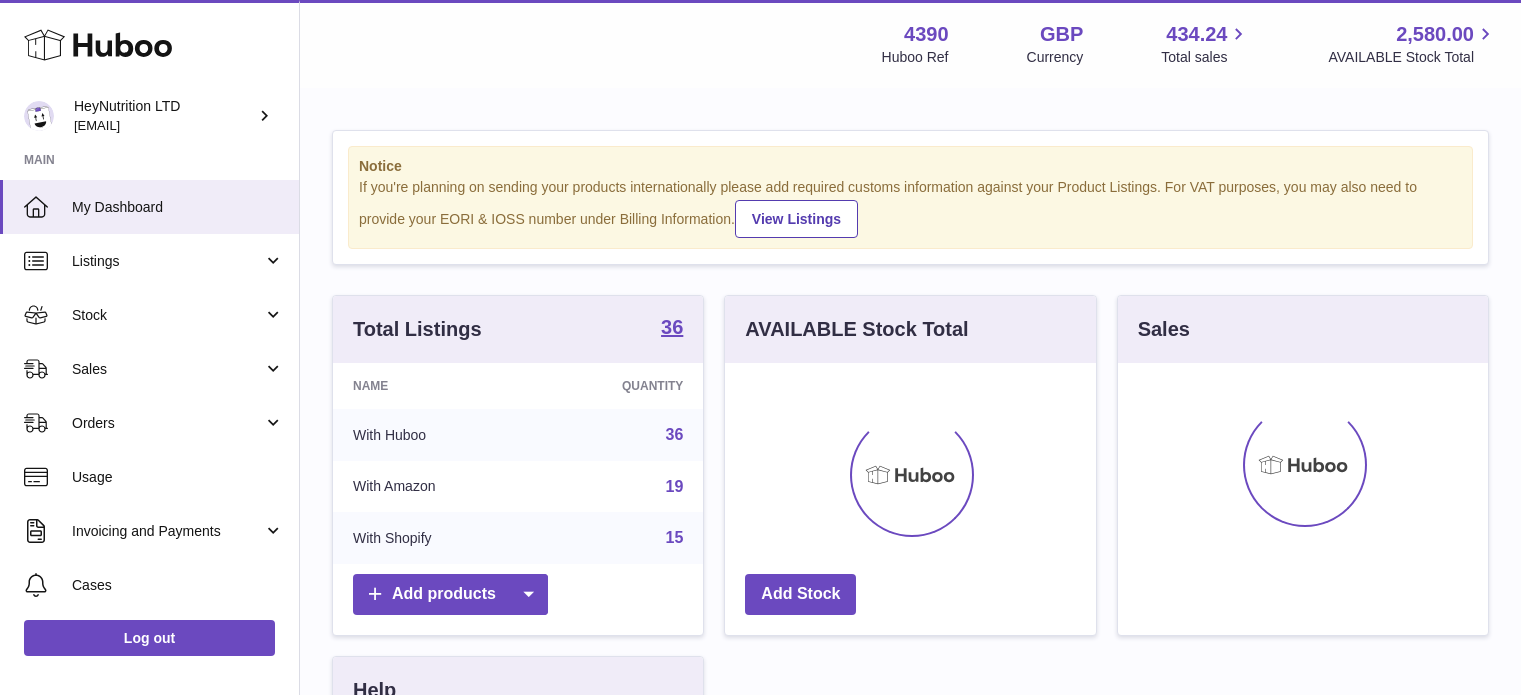 scroll, scrollTop: 0, scrollLeft: 0, axis: both 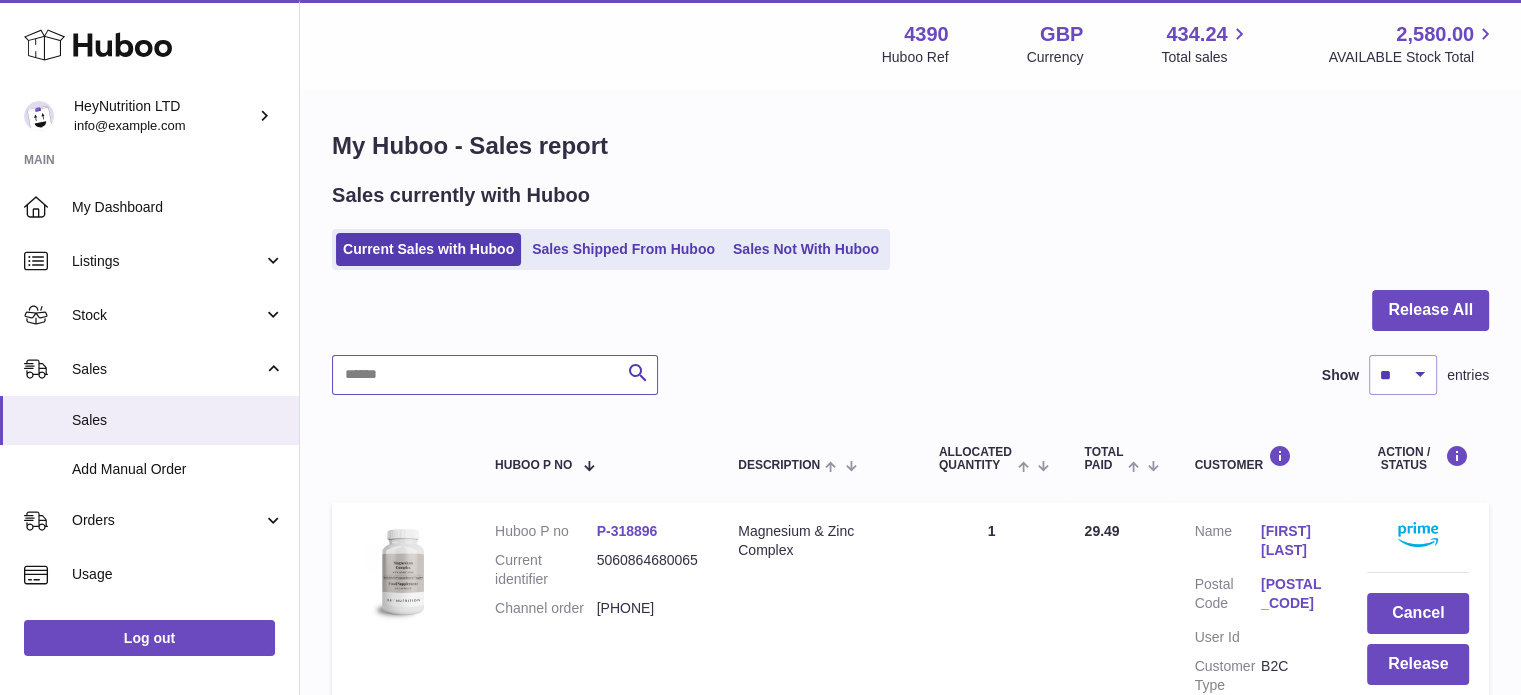 drag, startPoint x: 452, startPoint y: 377, endPoint x: 425, endPoint y: 375, distance: 27.073973 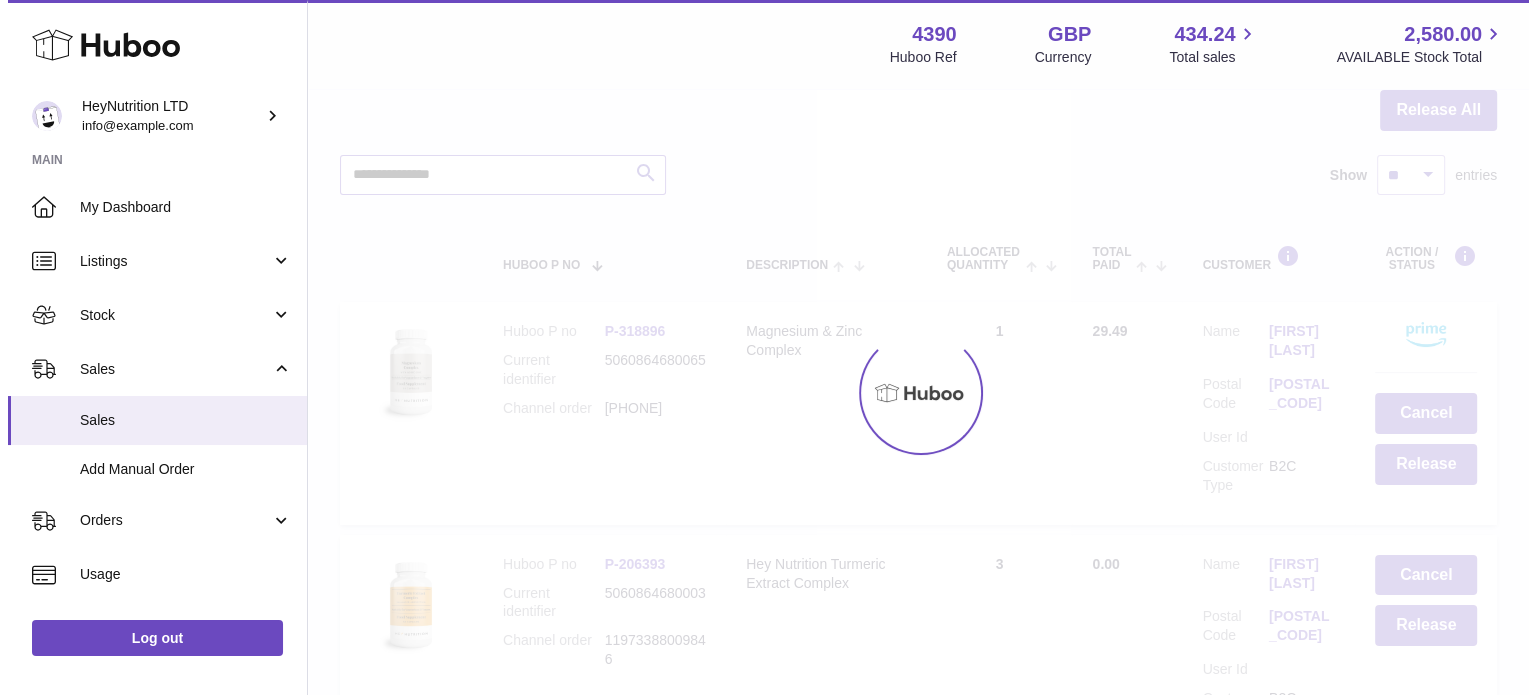 scroll, scrollTop: 191, scrollLeft: 0, axis: vertical 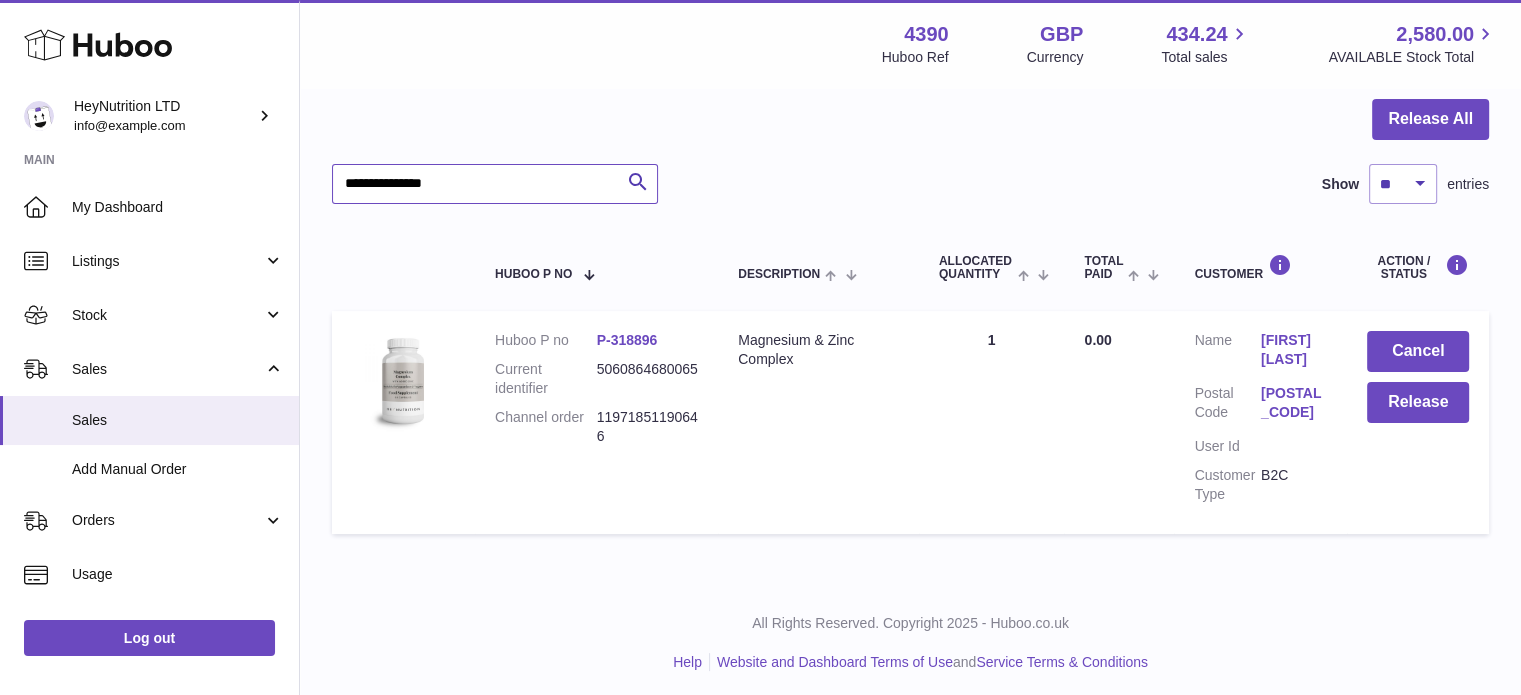 type on "**********" 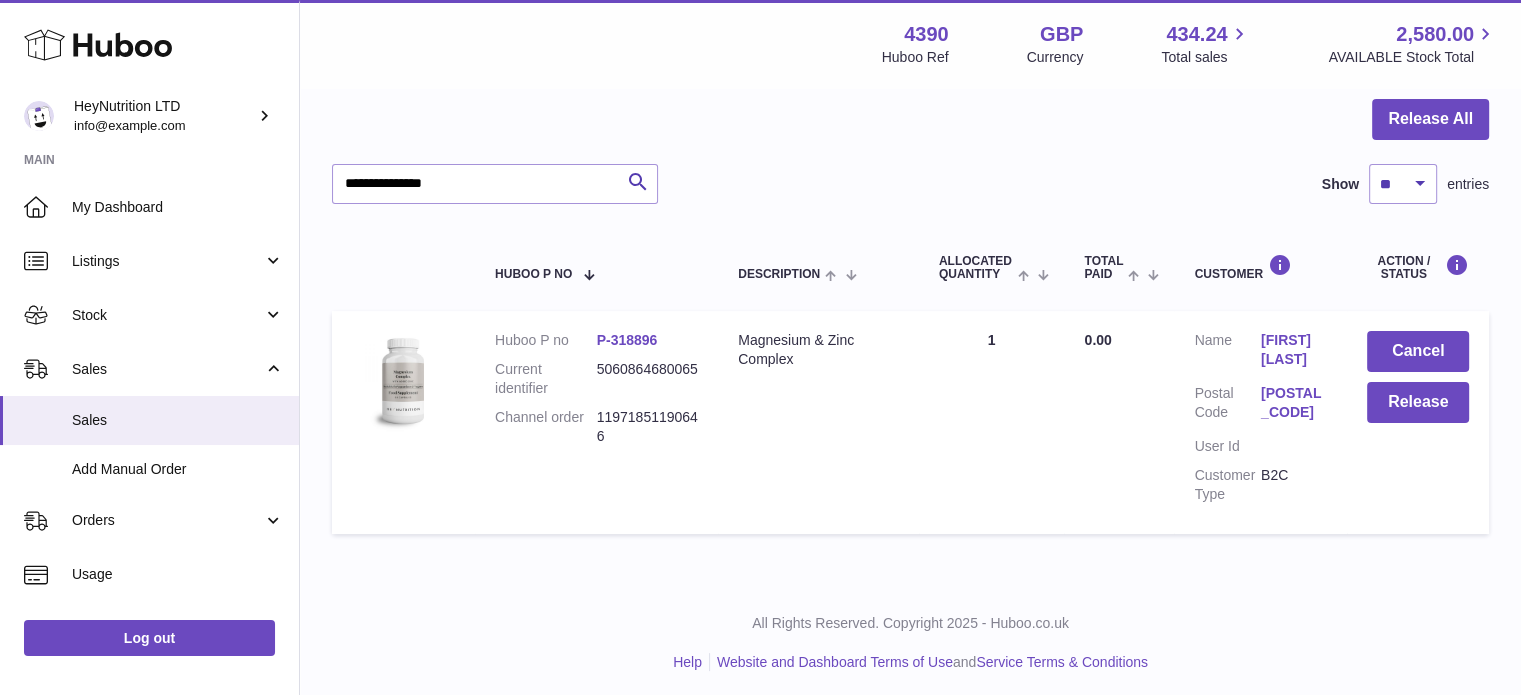 click on "EH54 6JD" at bounding box center [1294, 403] 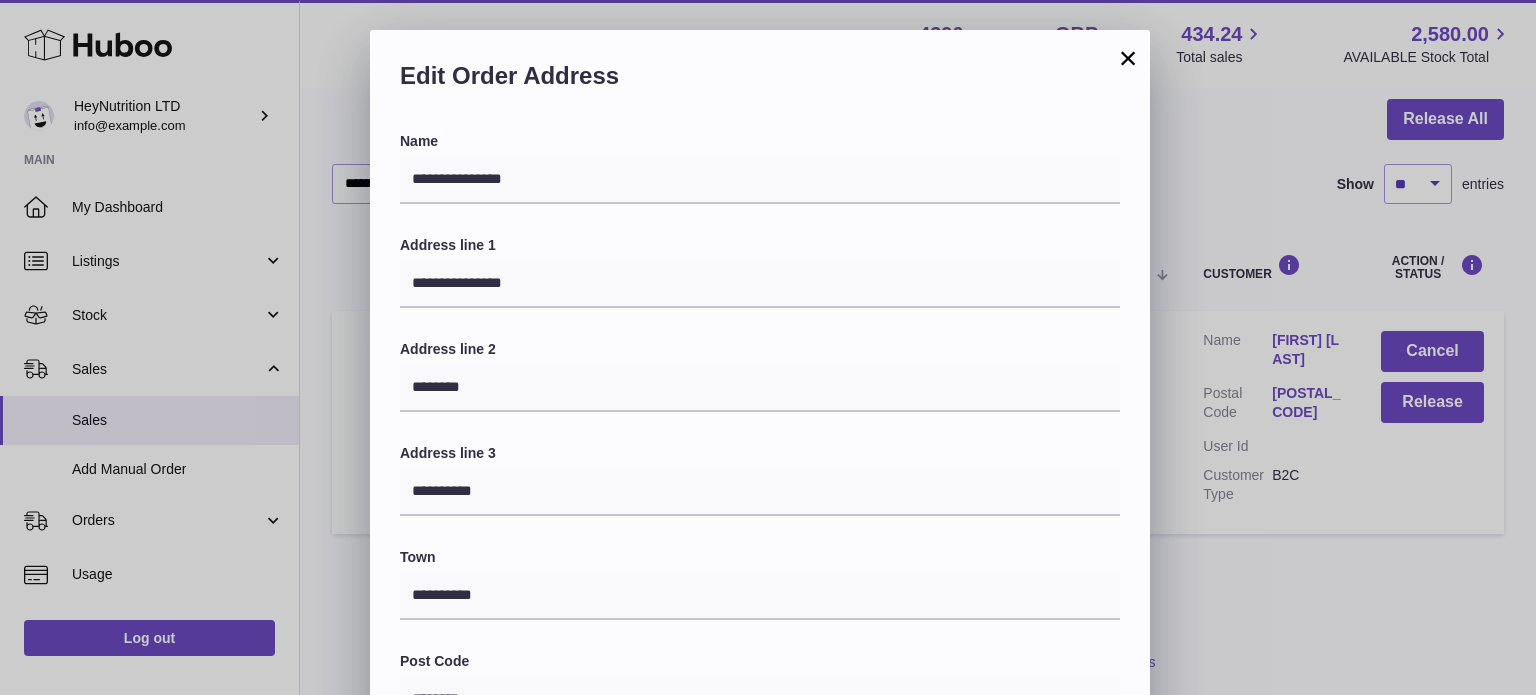 scroll, scrollTop: 564, scrollLeft: 0, axis: vertical 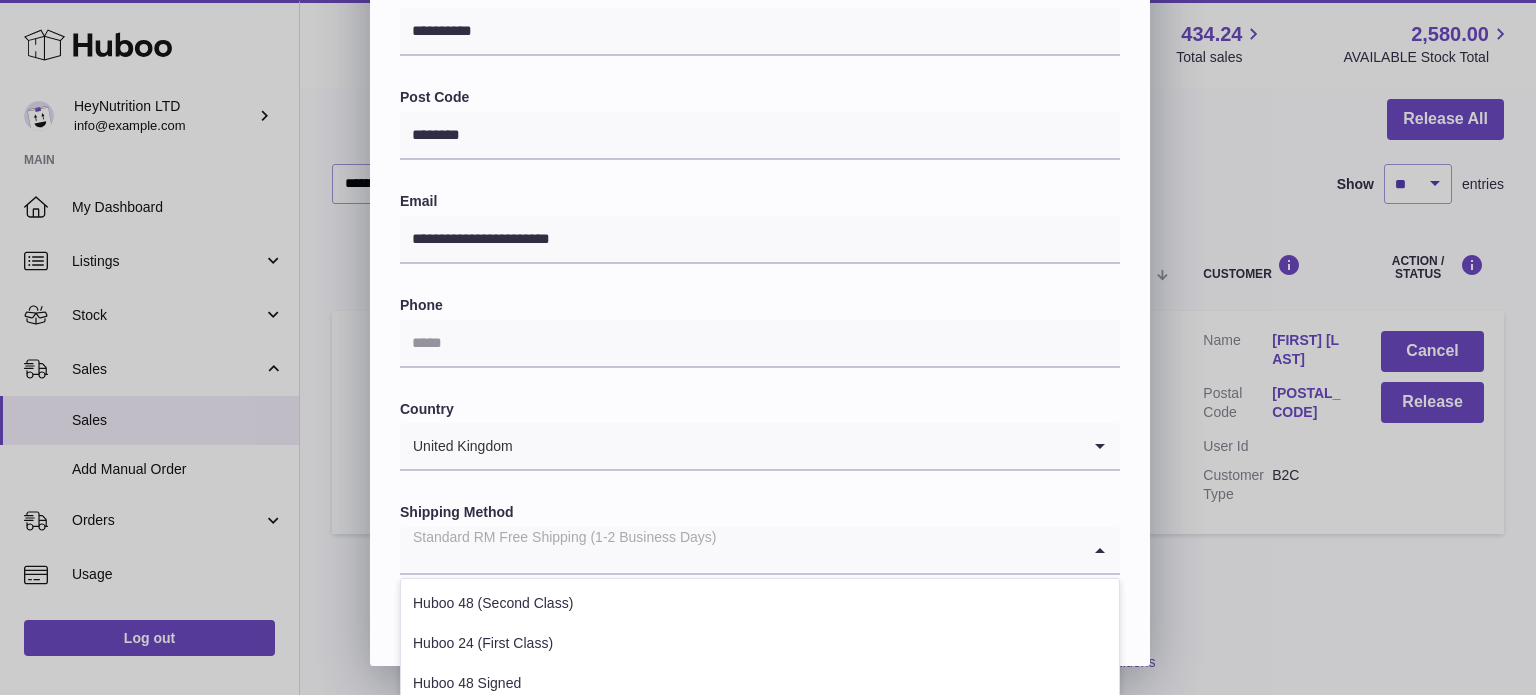 click on "Standard RM Free Shipping (1-2 Business Days)" at bounding box center [740, 550] 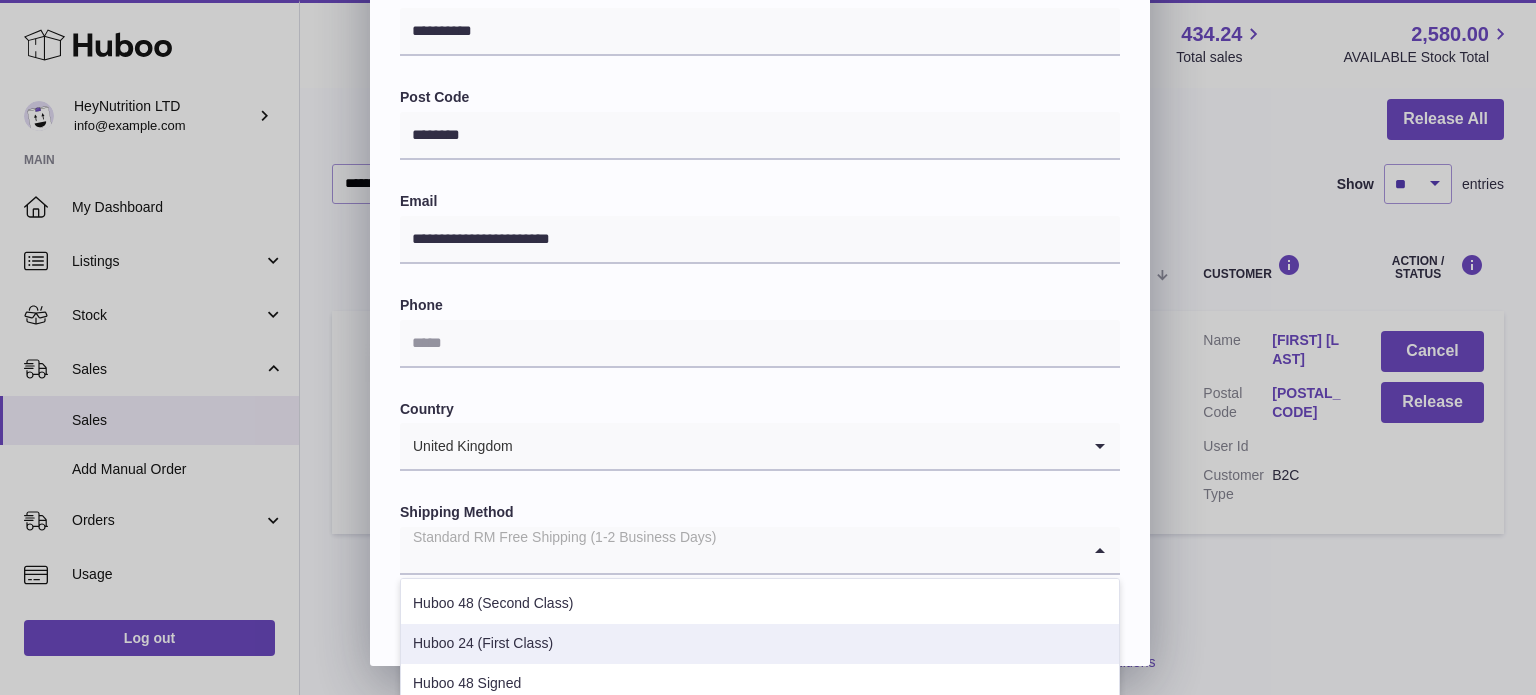 click on "Huboo 24 (First Class)" at bounding box center [760, 644] 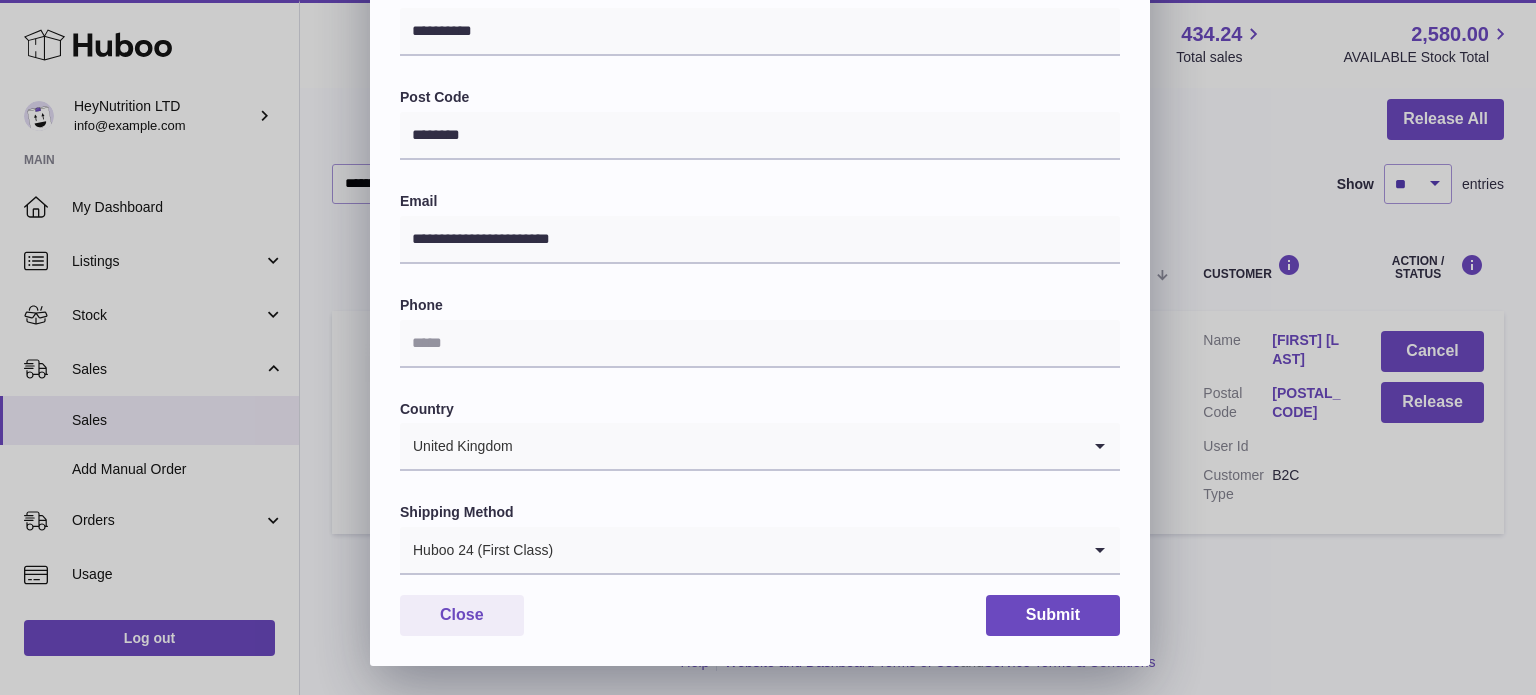 click at bounding box center (817, 550) 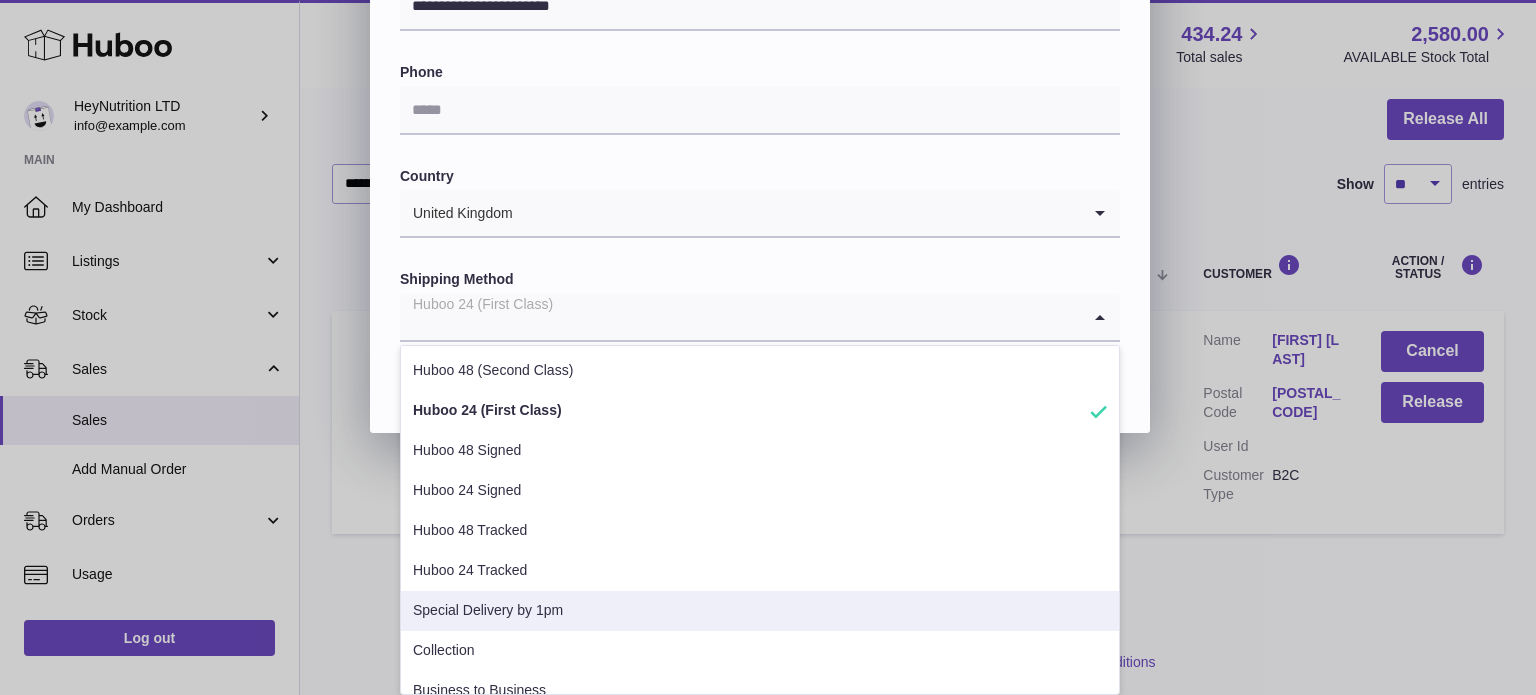 click on "Special Delivery by 1pm" at bounding box center [760, 611] 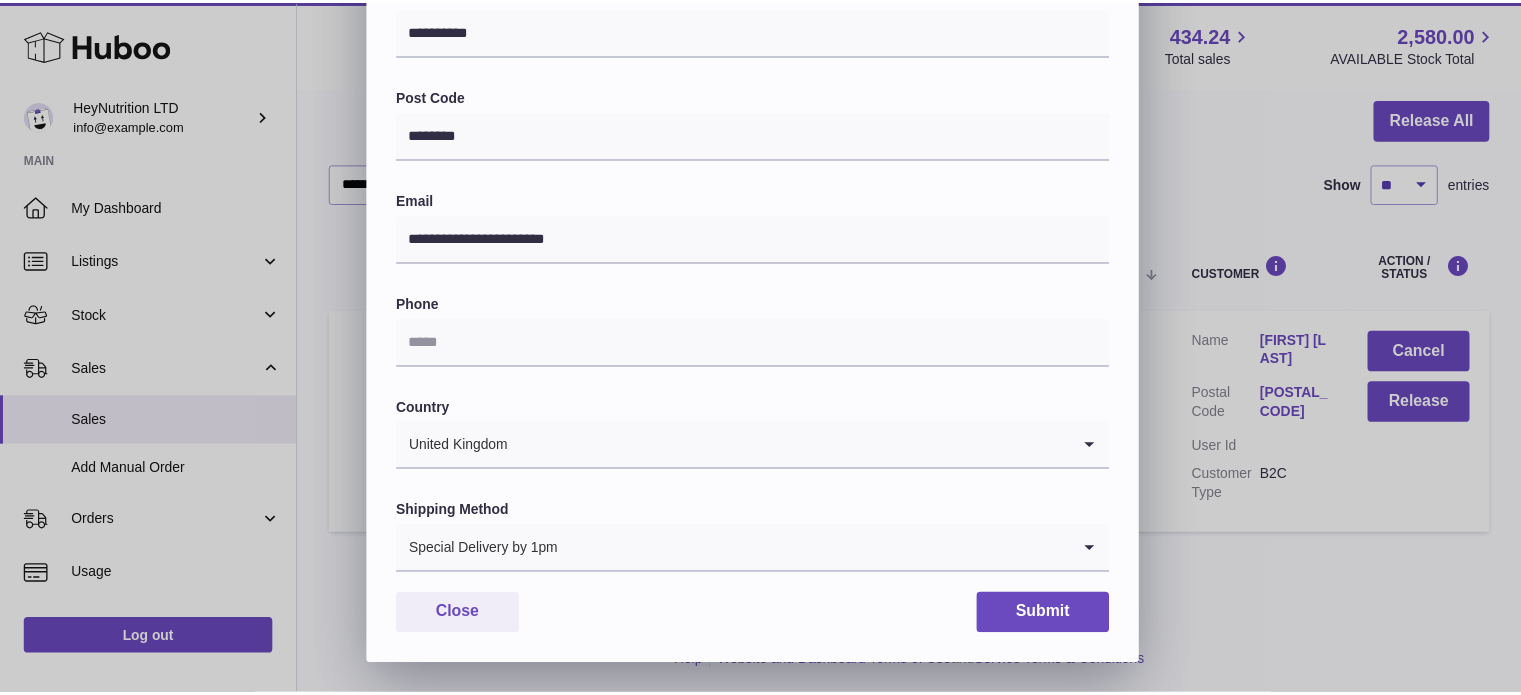 scroll, scrollTop: 564, scrollLeft: 0, axis: vertical 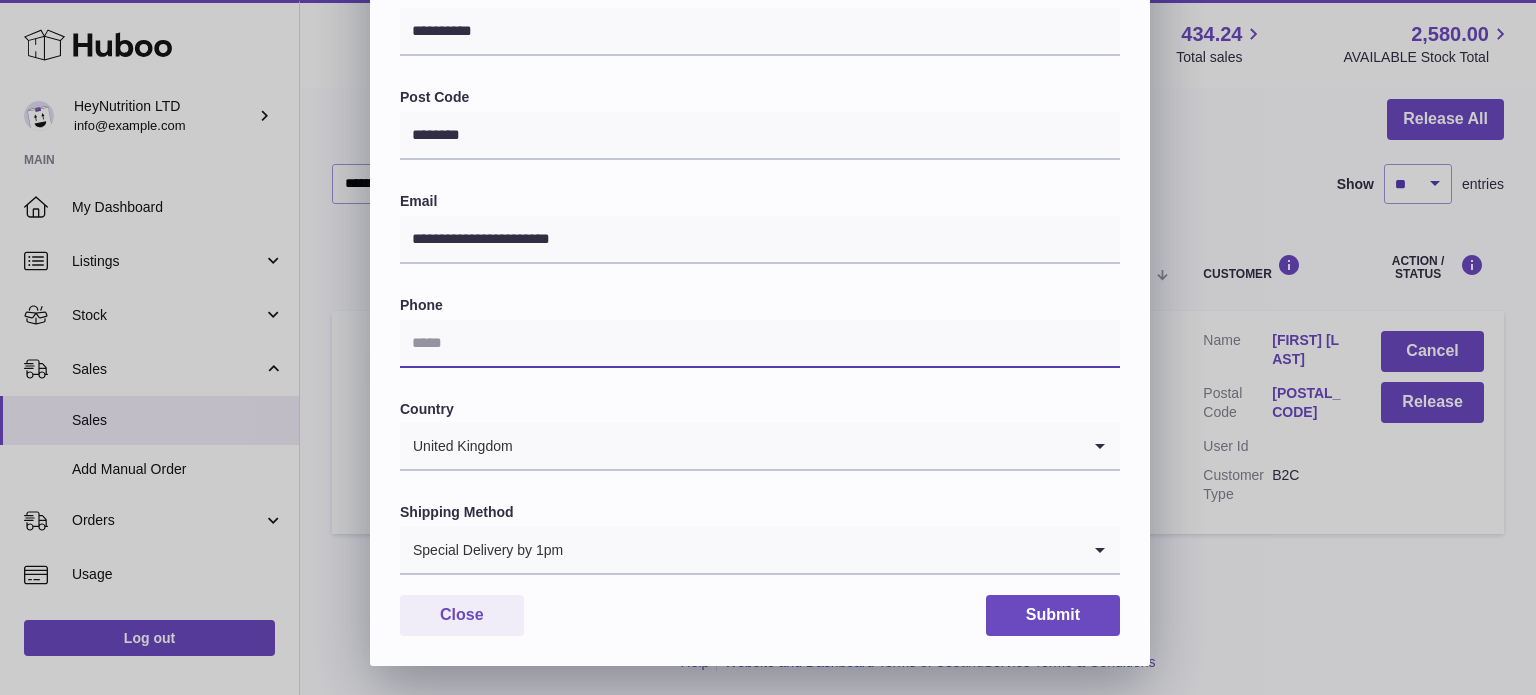click at bounding box center (760, 344) 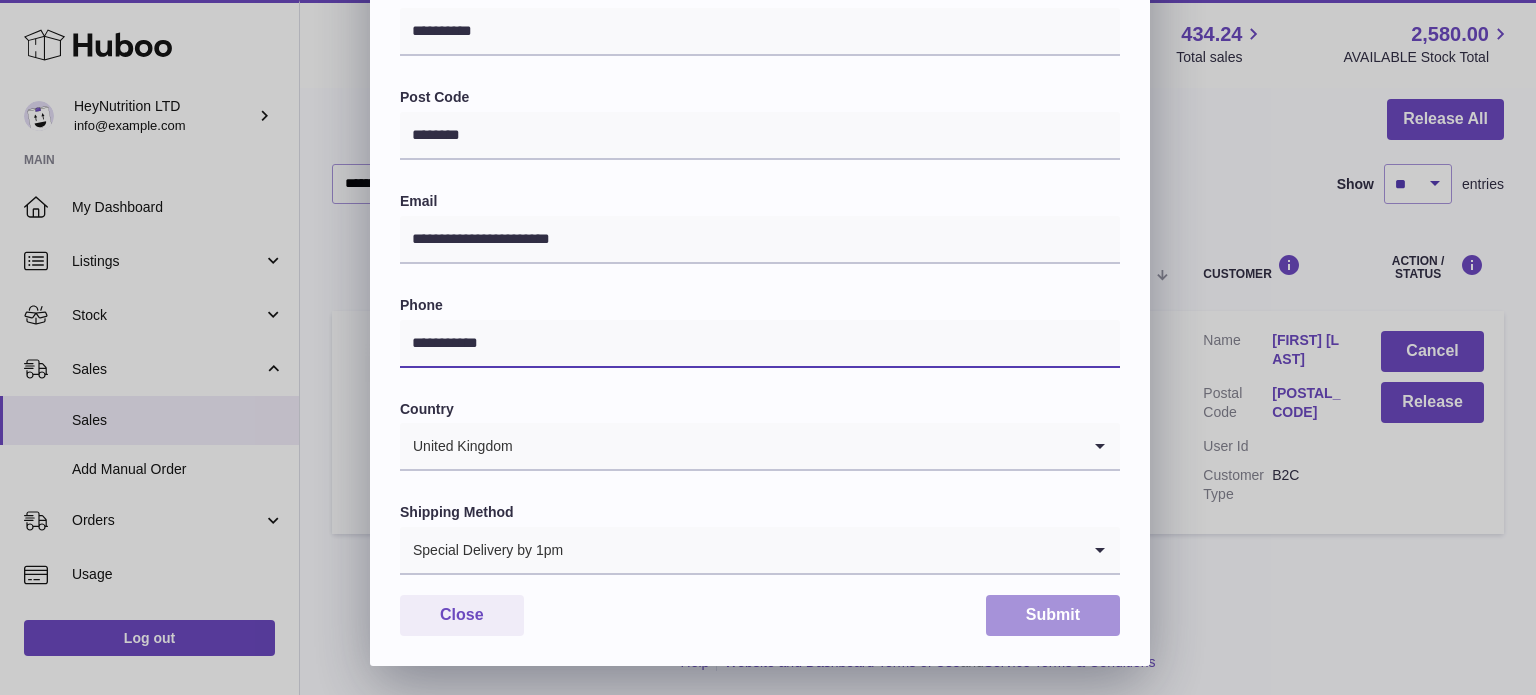 type on "**********" 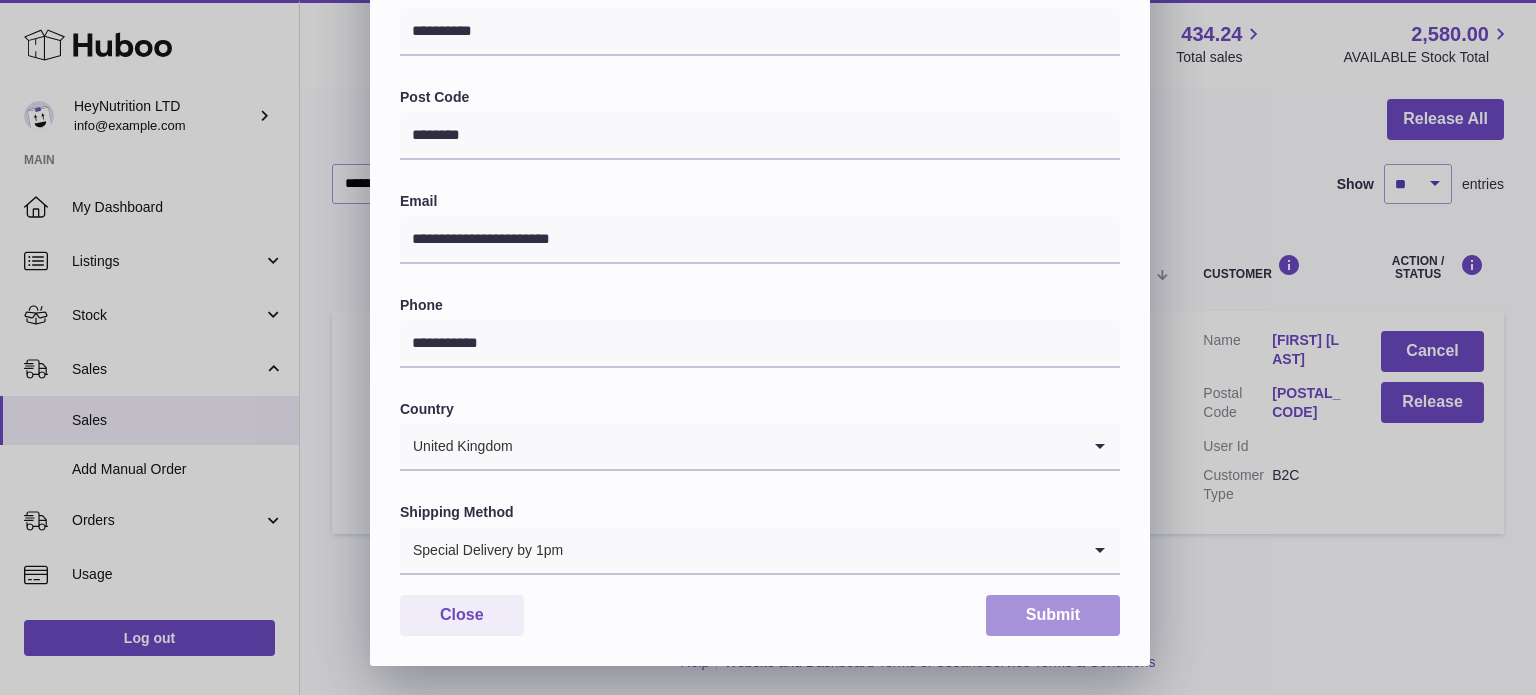 click on "Submit" at bounding box center (1053, 615) 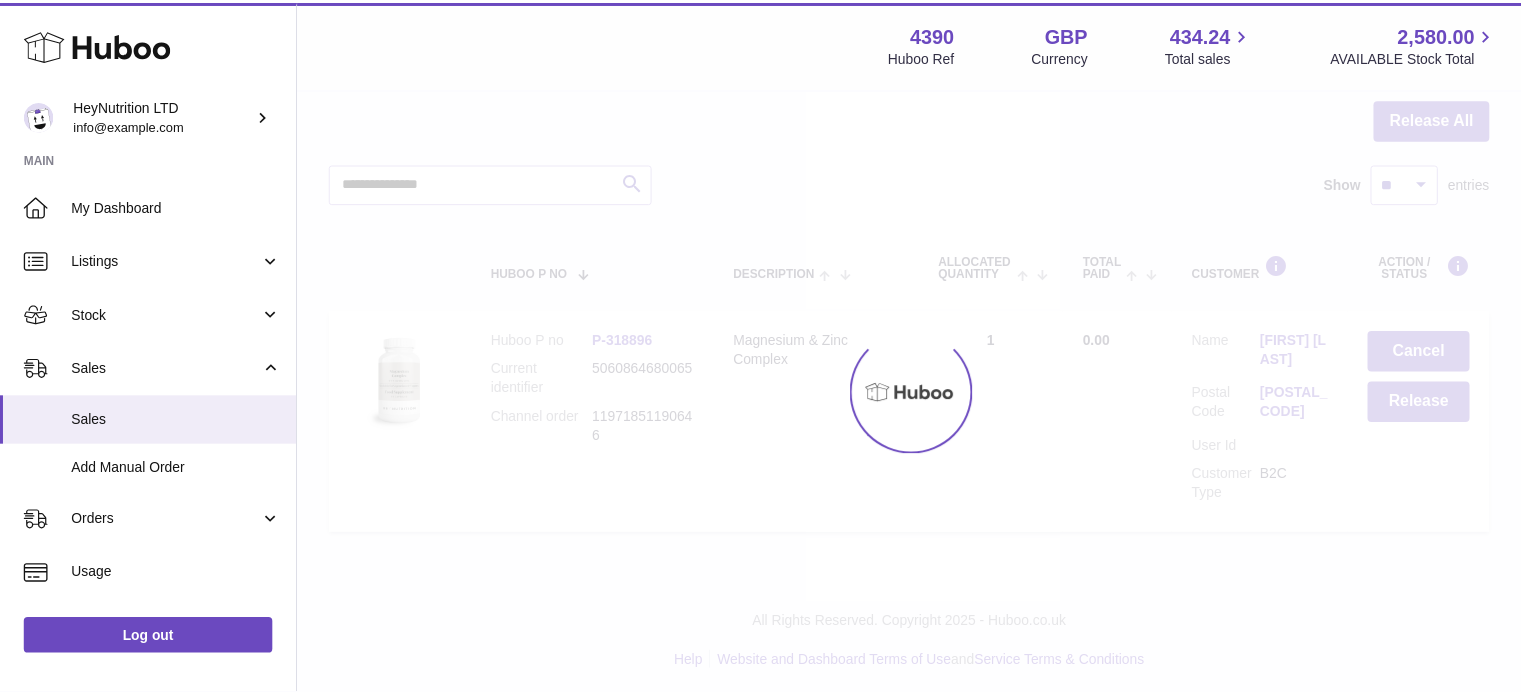 scroll, scrollTop: 0, scrollLeft: 0, axis: both 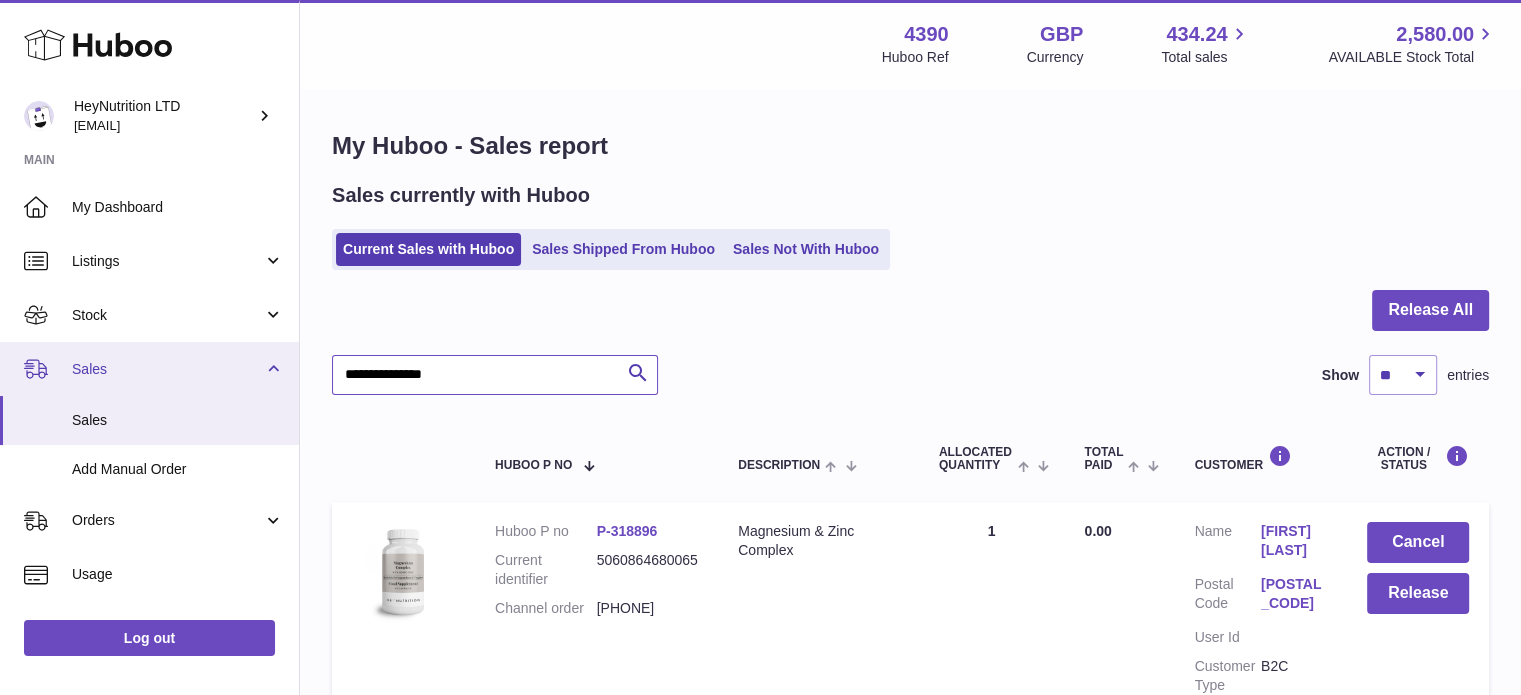 drag, startPoint x: 516, startPoint y: 384, endPoint x: 119, endPoint y: 382, distance: 397.00504 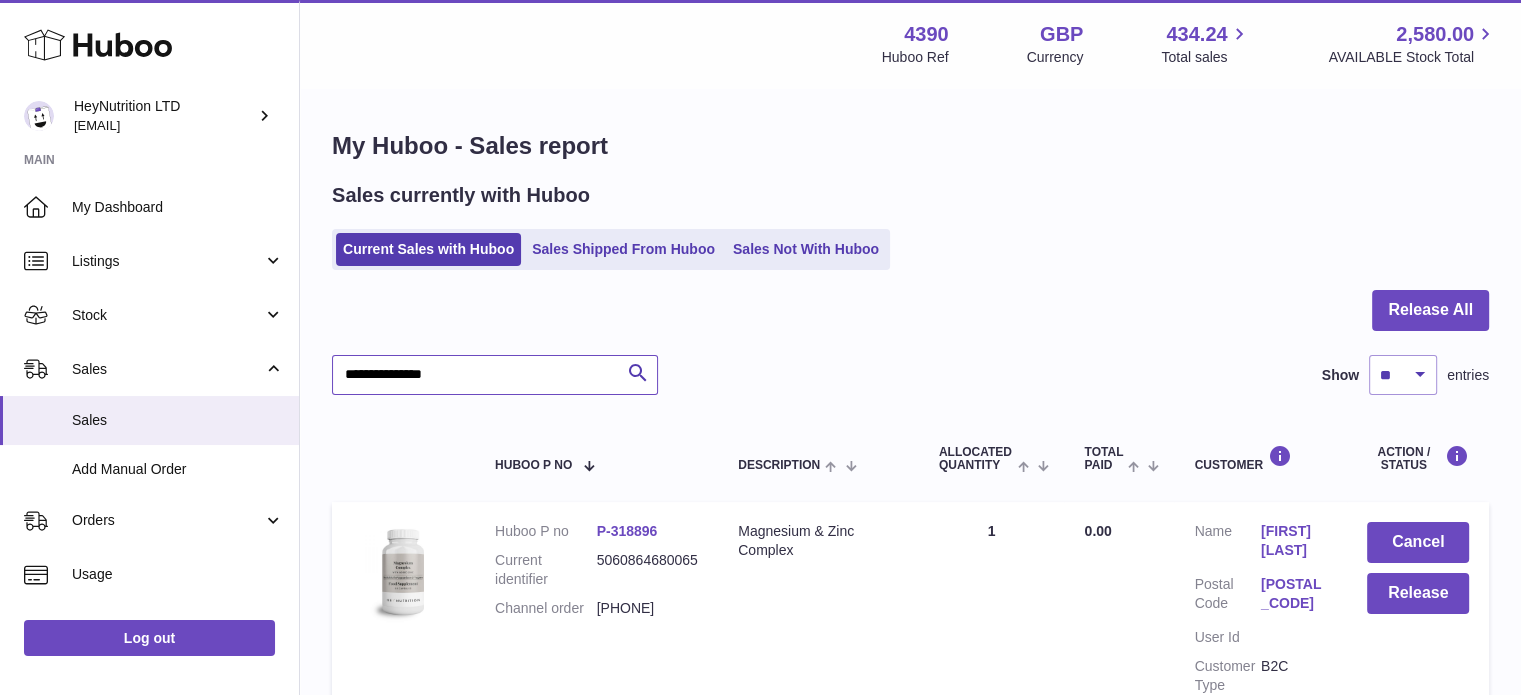 paste 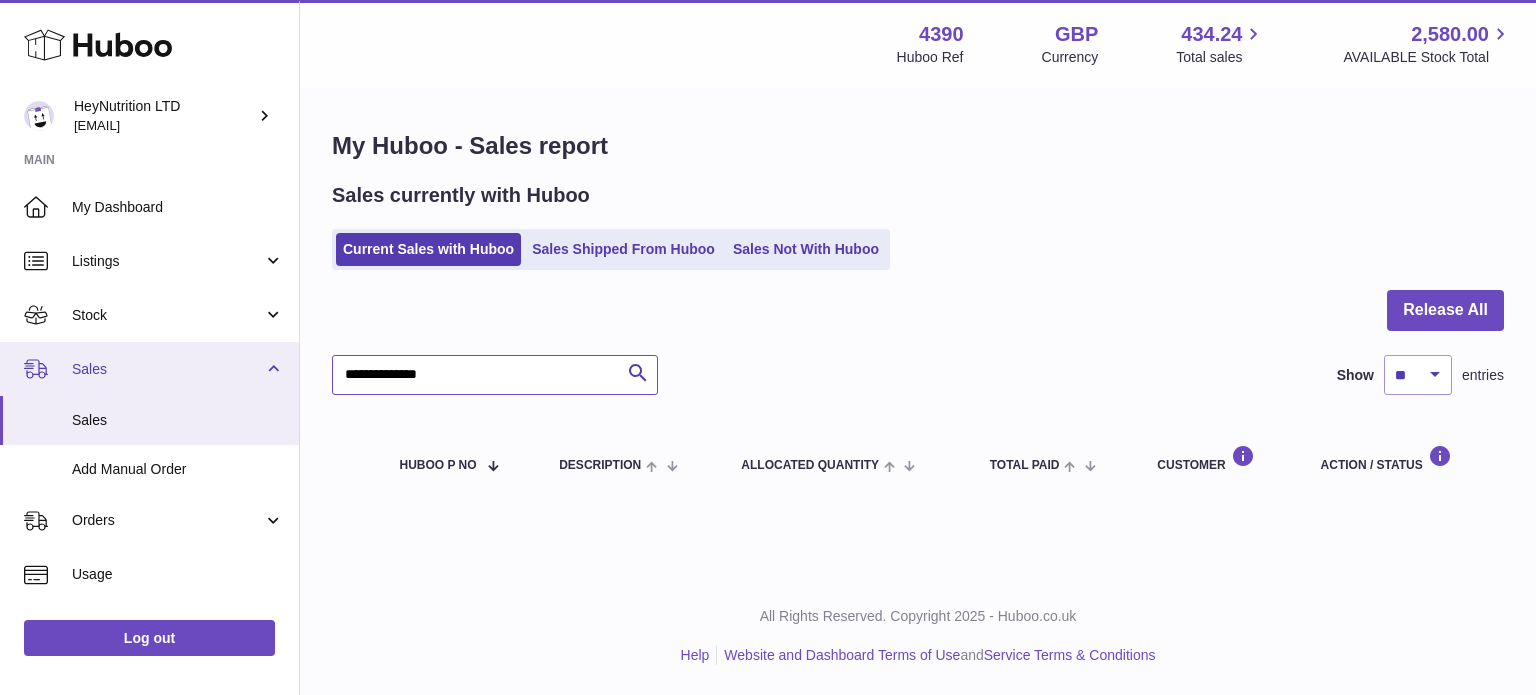 drag, startPoint x: 503, startPoint y: 366, endPoint x: 149, endPoint y: 359, distance: 354.0692 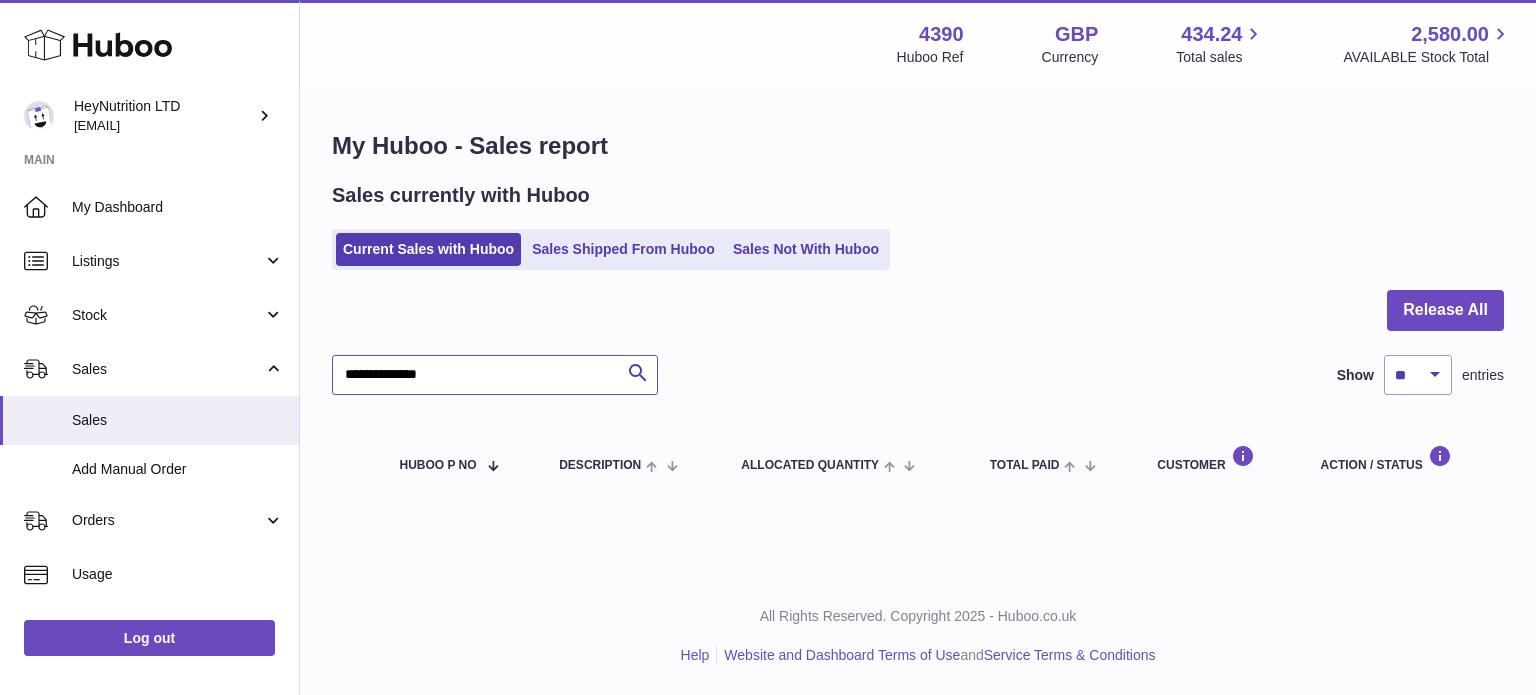 type on "**********" 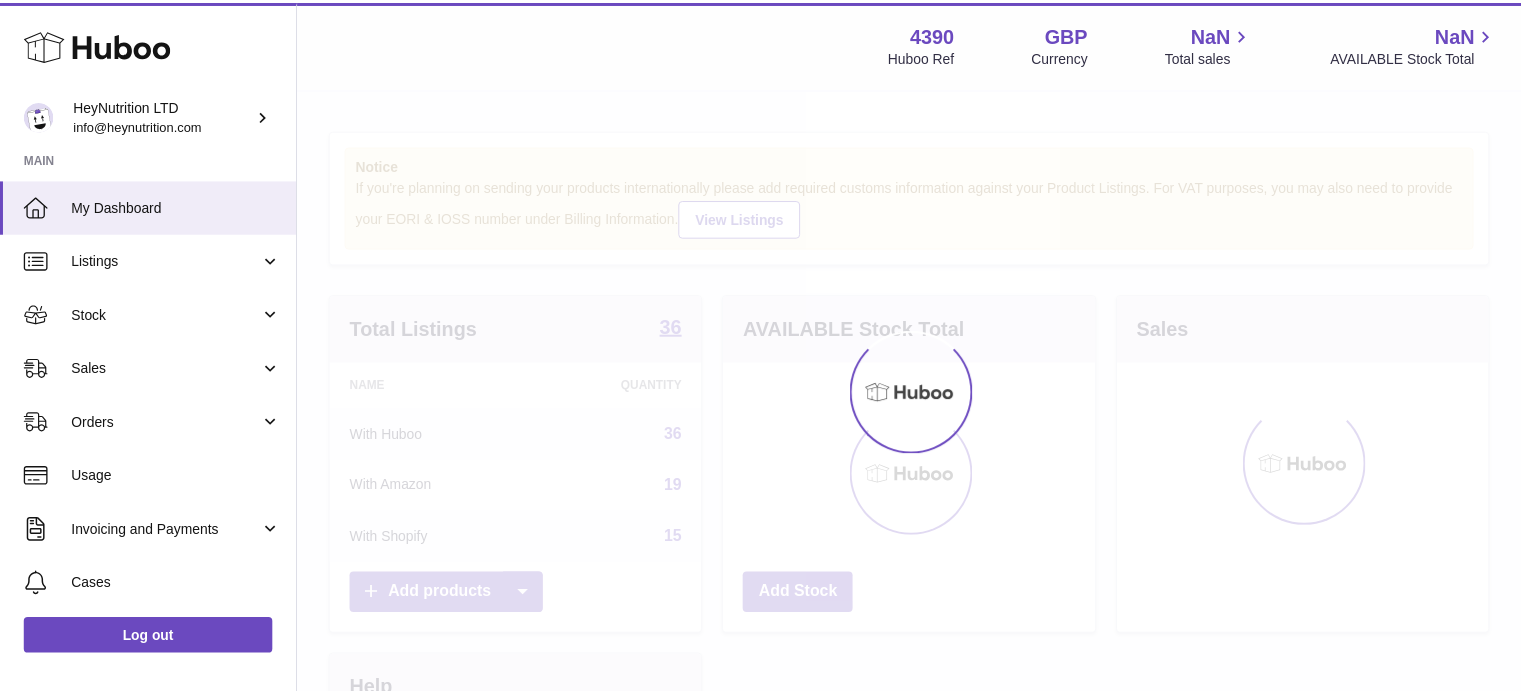 scroll, scrollTop: 0, scrollLeft: 0, axis: both 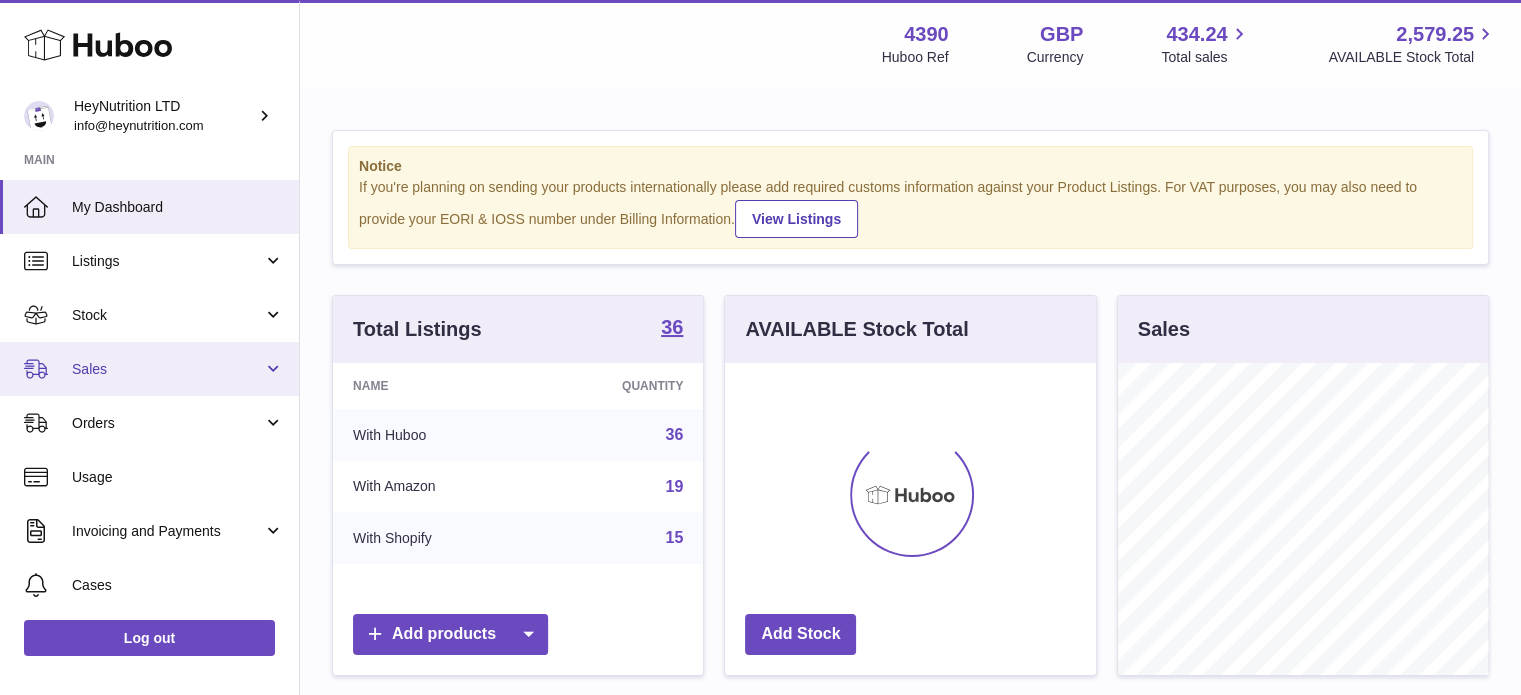 click on "Sales" at bounding box center [167, 369] 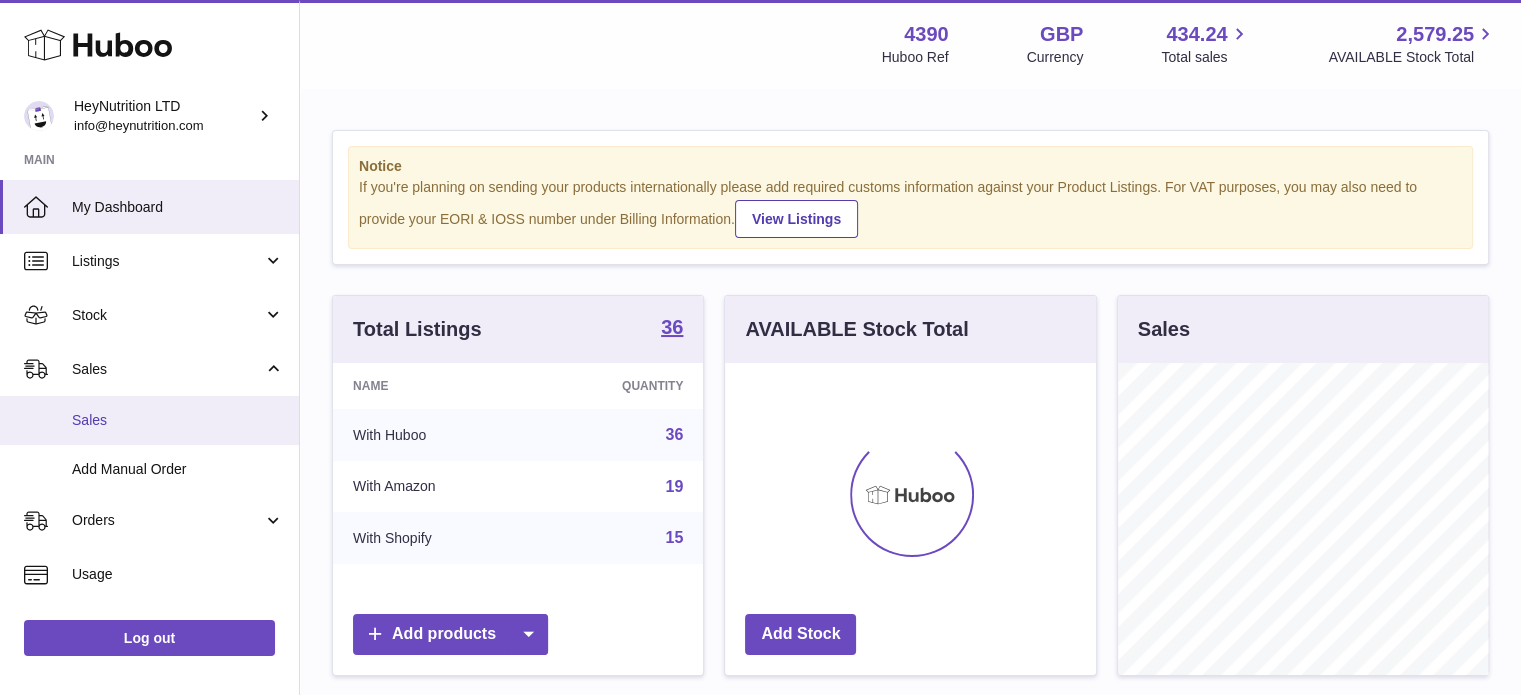 click on "Sales" at bounding box center [149, 420] 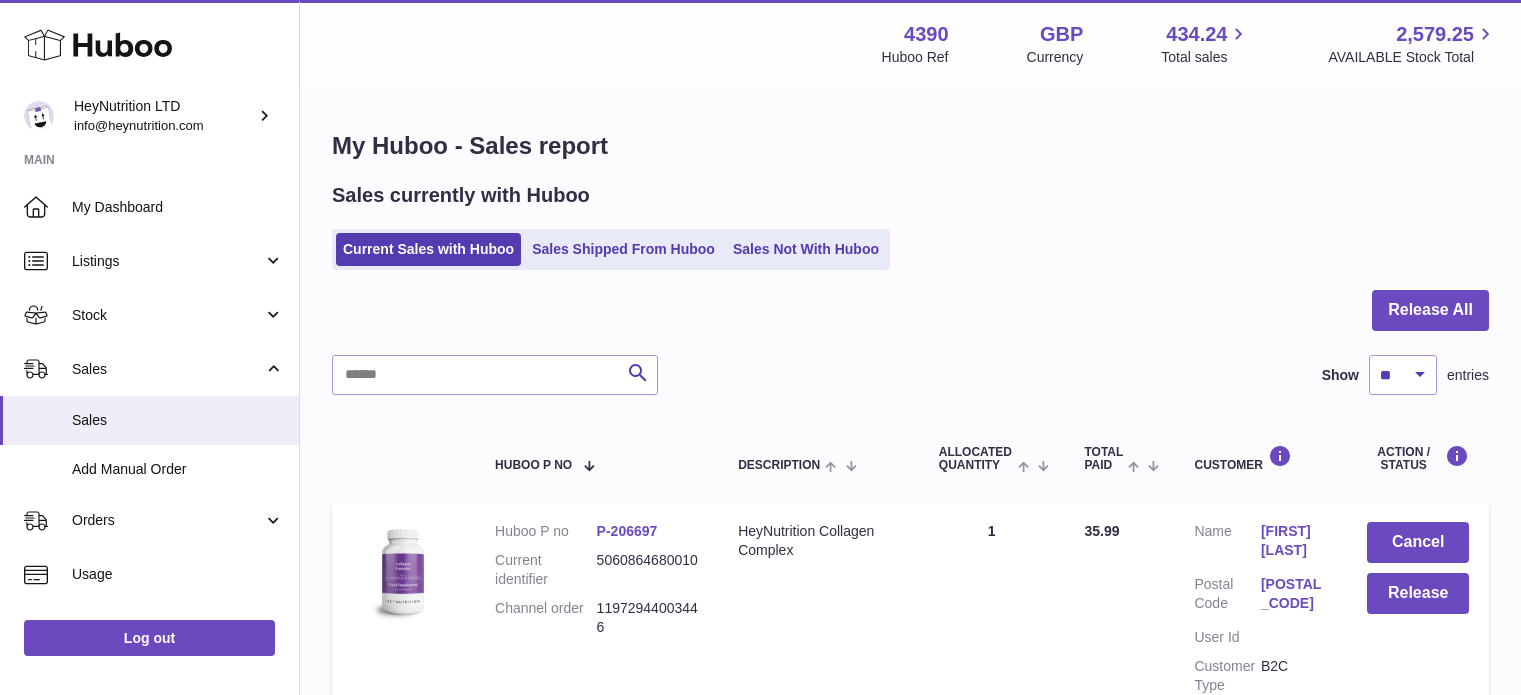 scroll, scrollTop: 0, scrollLeft: 0, axis: both 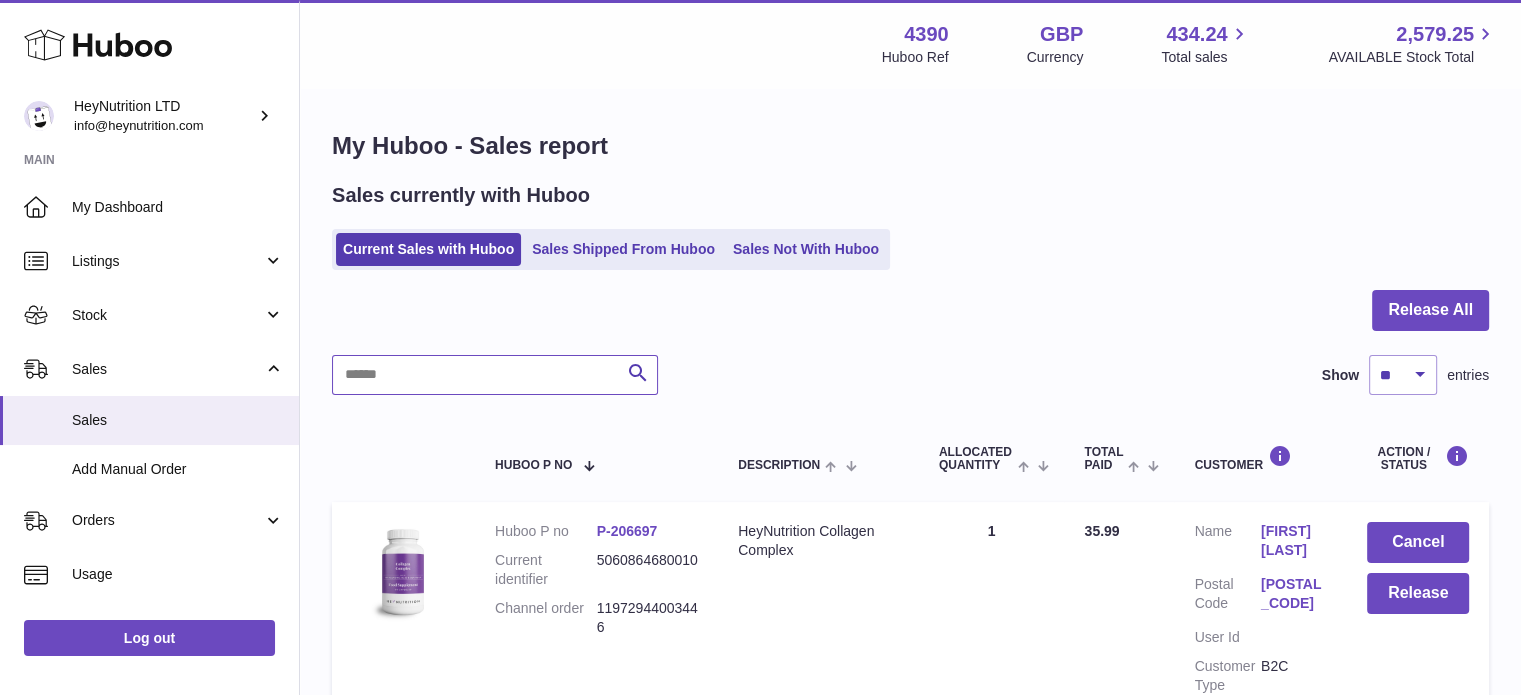 click at bounding box center (495, 375) 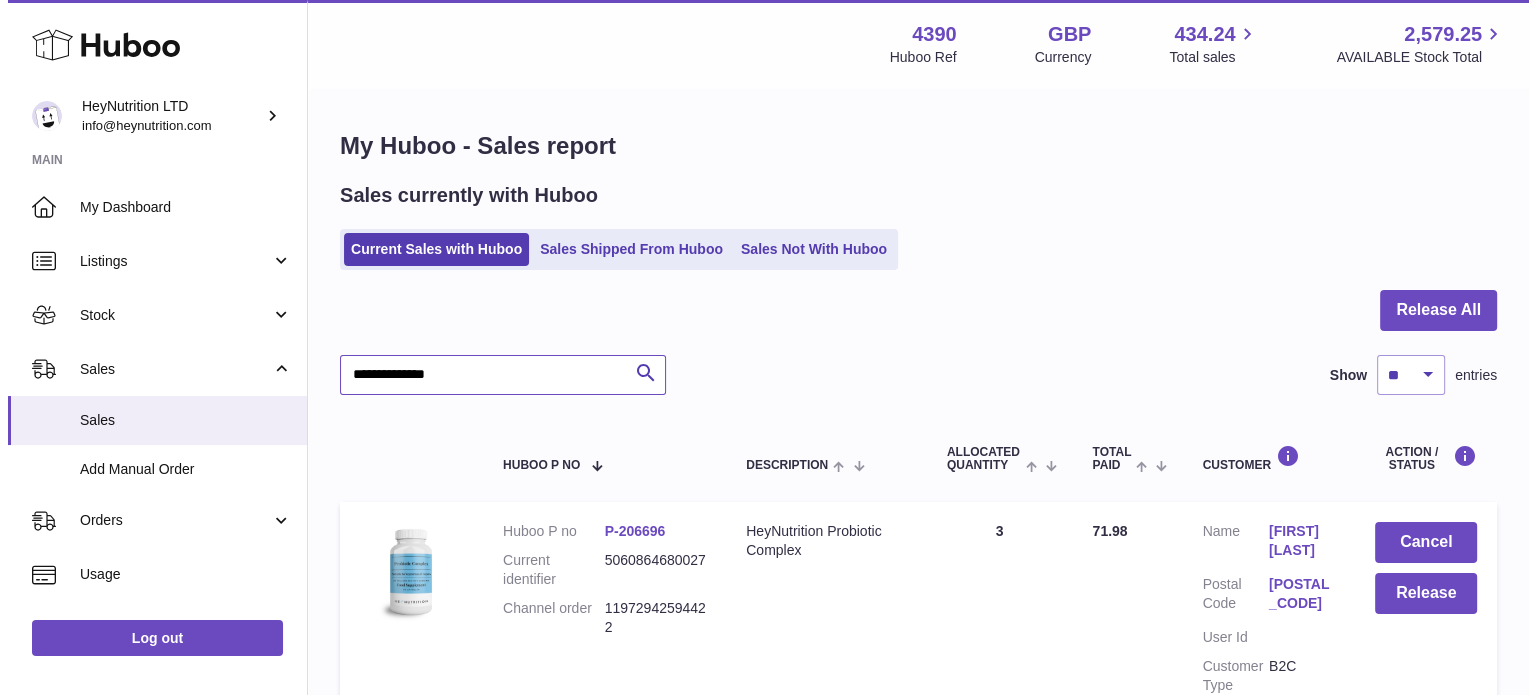 scroll, scrollTop: 191, scrollLeft: 0, axis: vertical 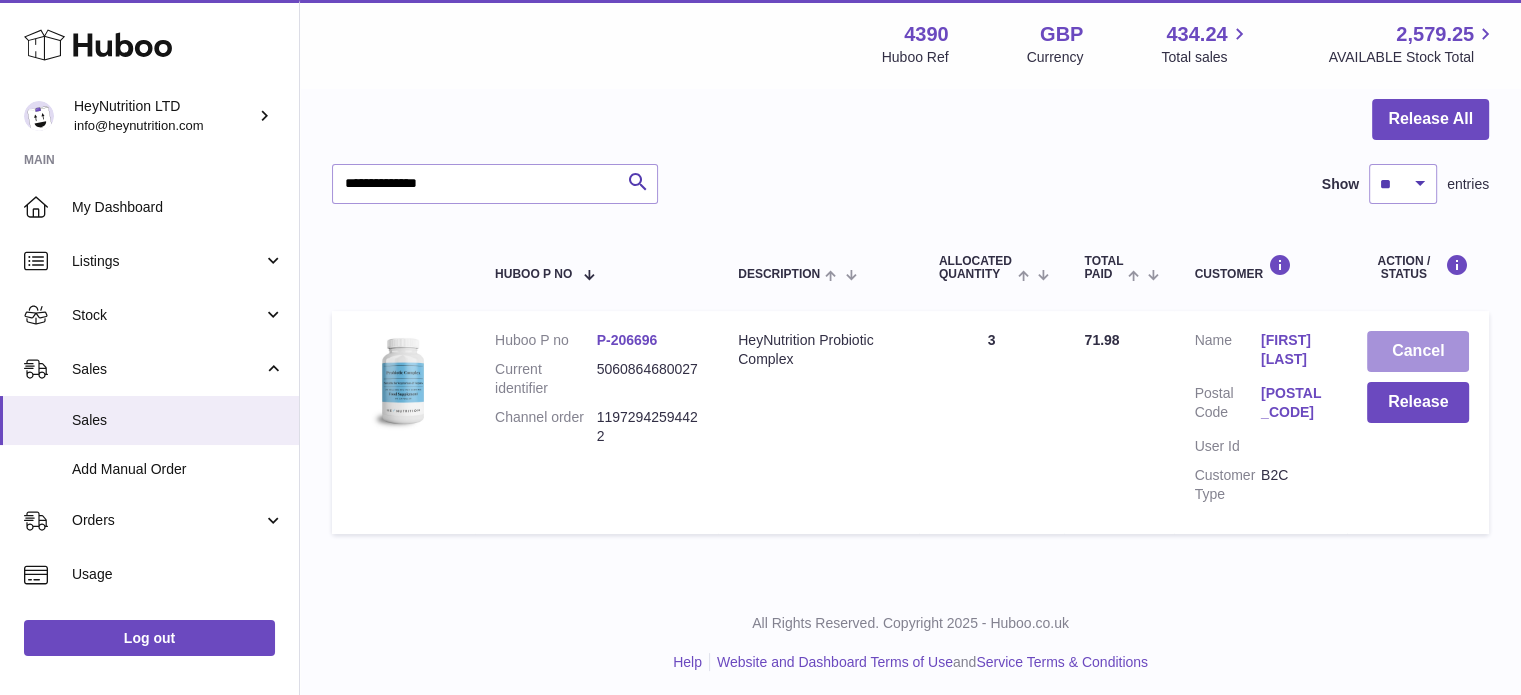 click on "Cancel" at bounding box center [1418, 351] 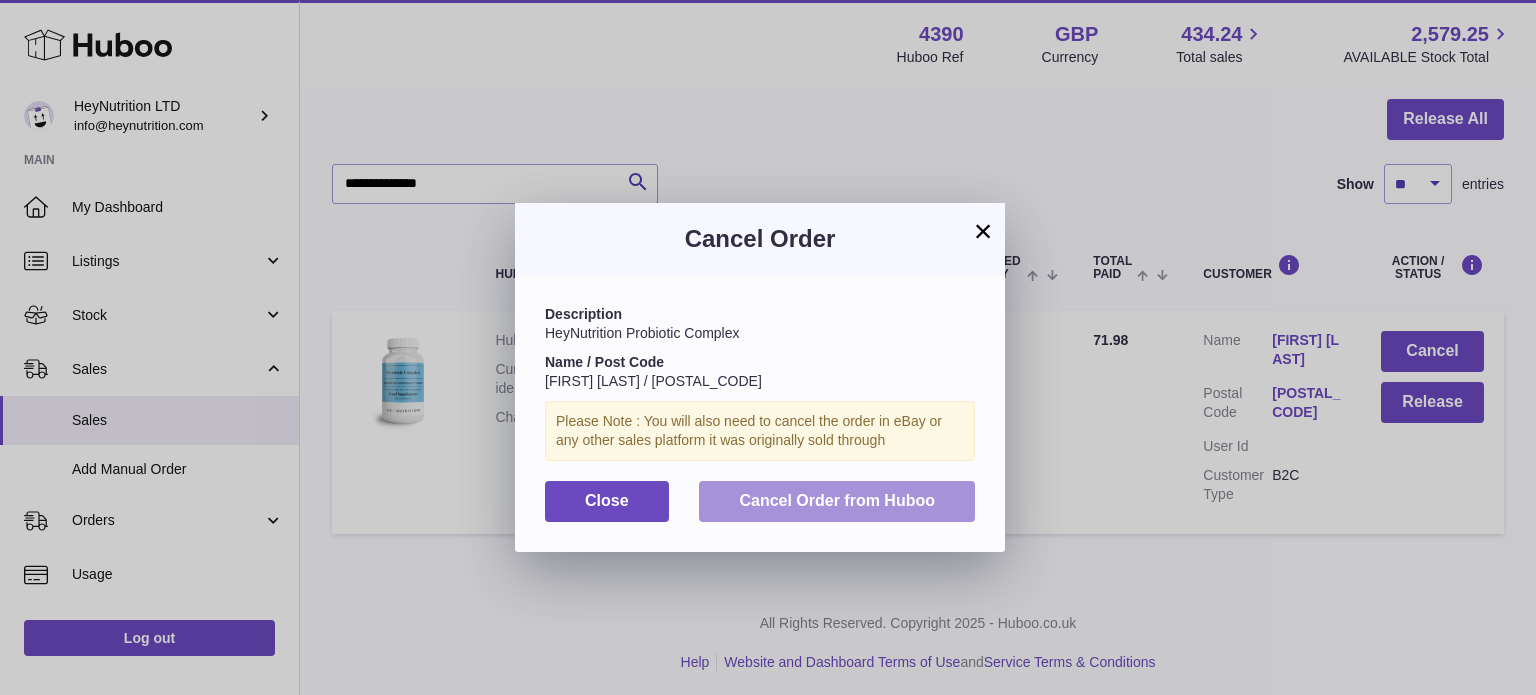 click on "Cancel Order from Huboo" at bounding box center [837, 500] 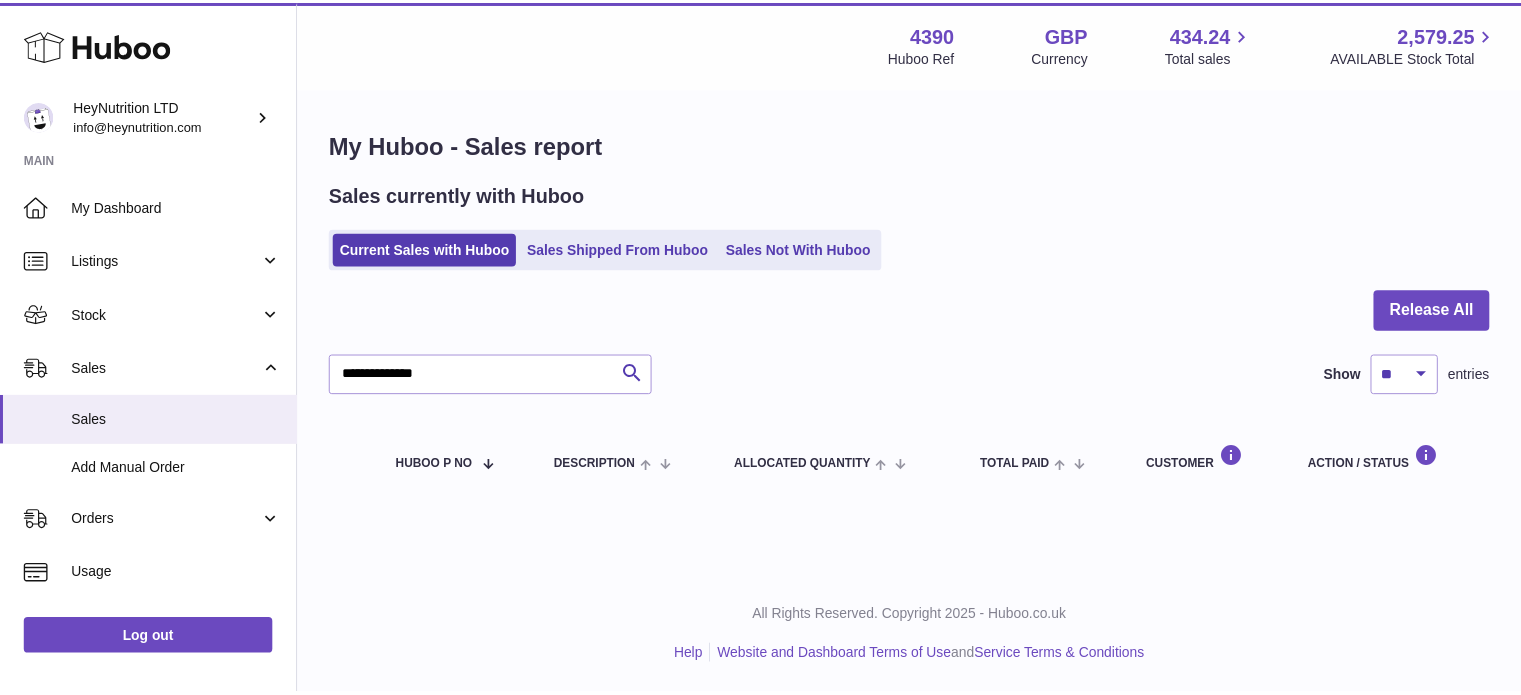 scroll, scrollTop: 0, scrollLeft: 0, axis: both 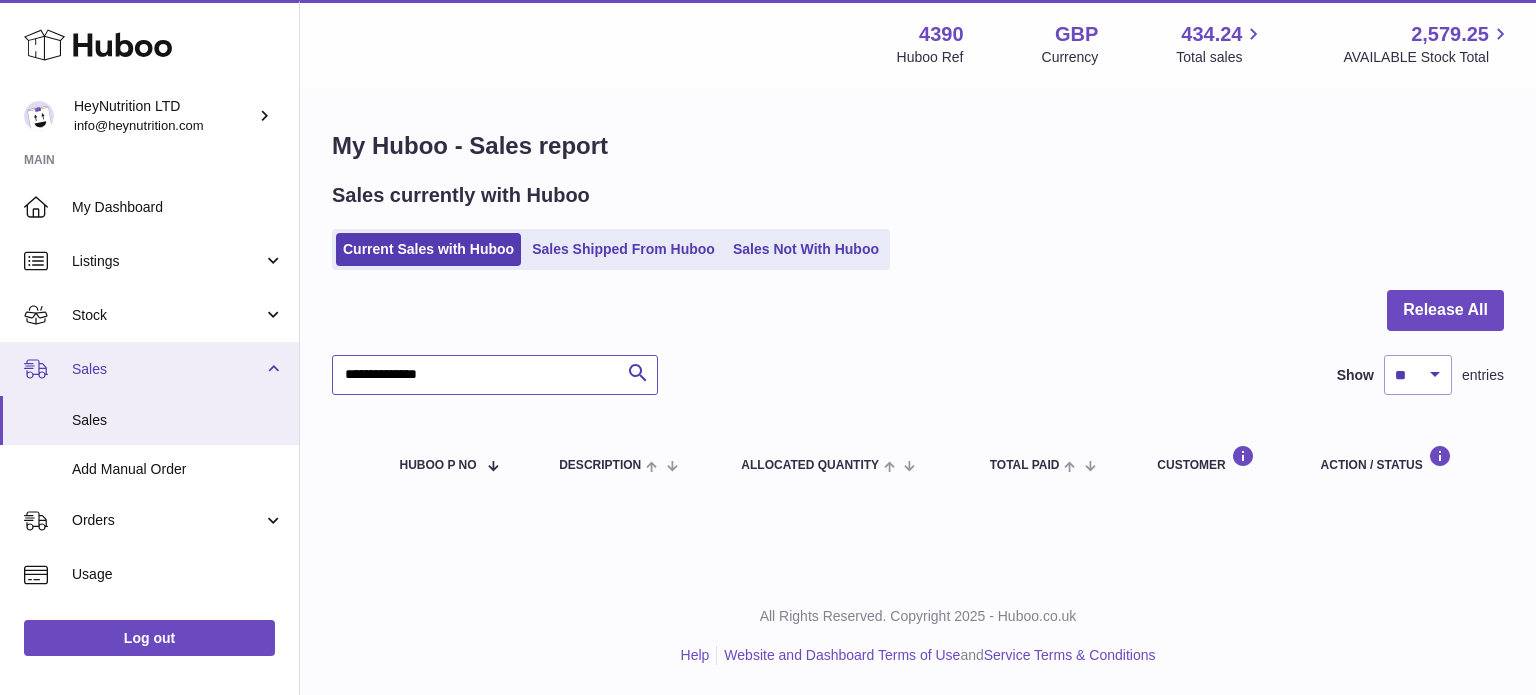 drag, startPoint x: 498, startPoint y: 379, endPoint x: 136, endPoint y: 378, distance: 362.00137 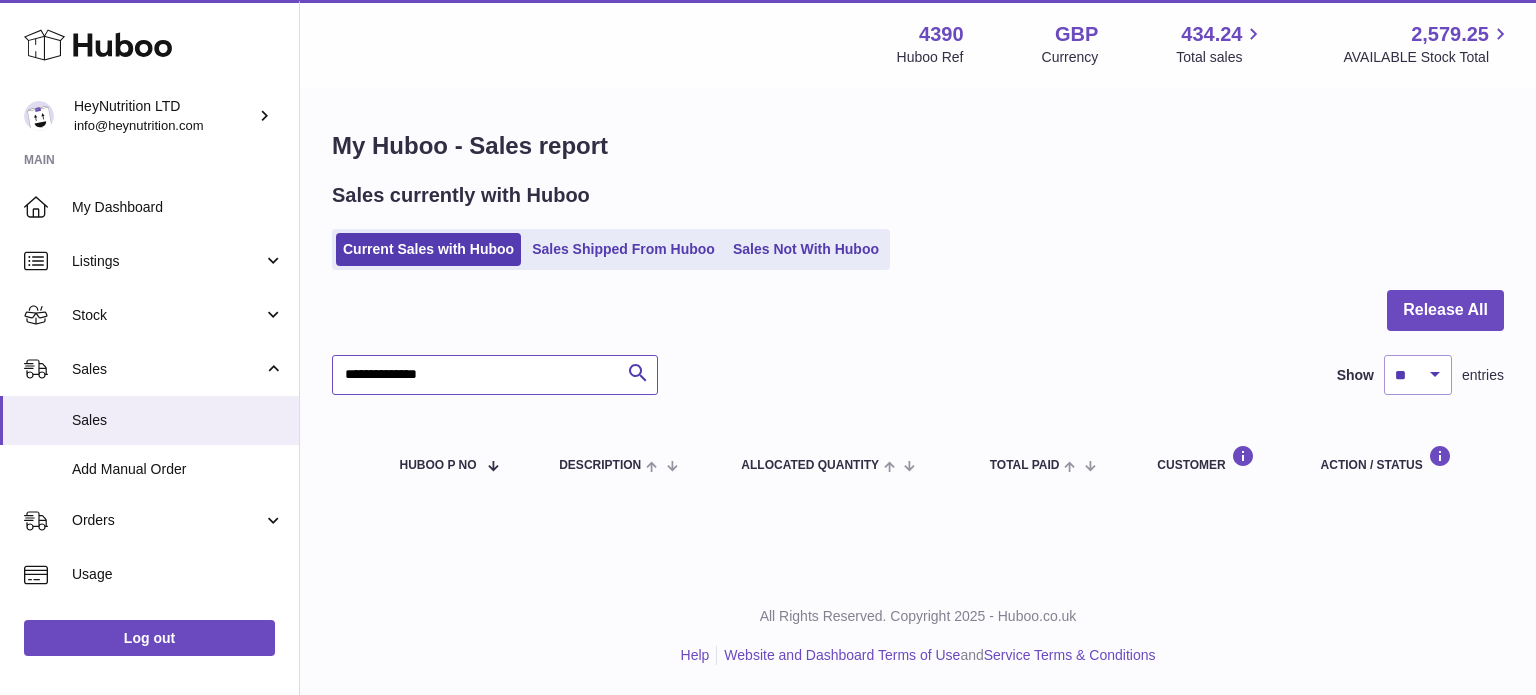 paste 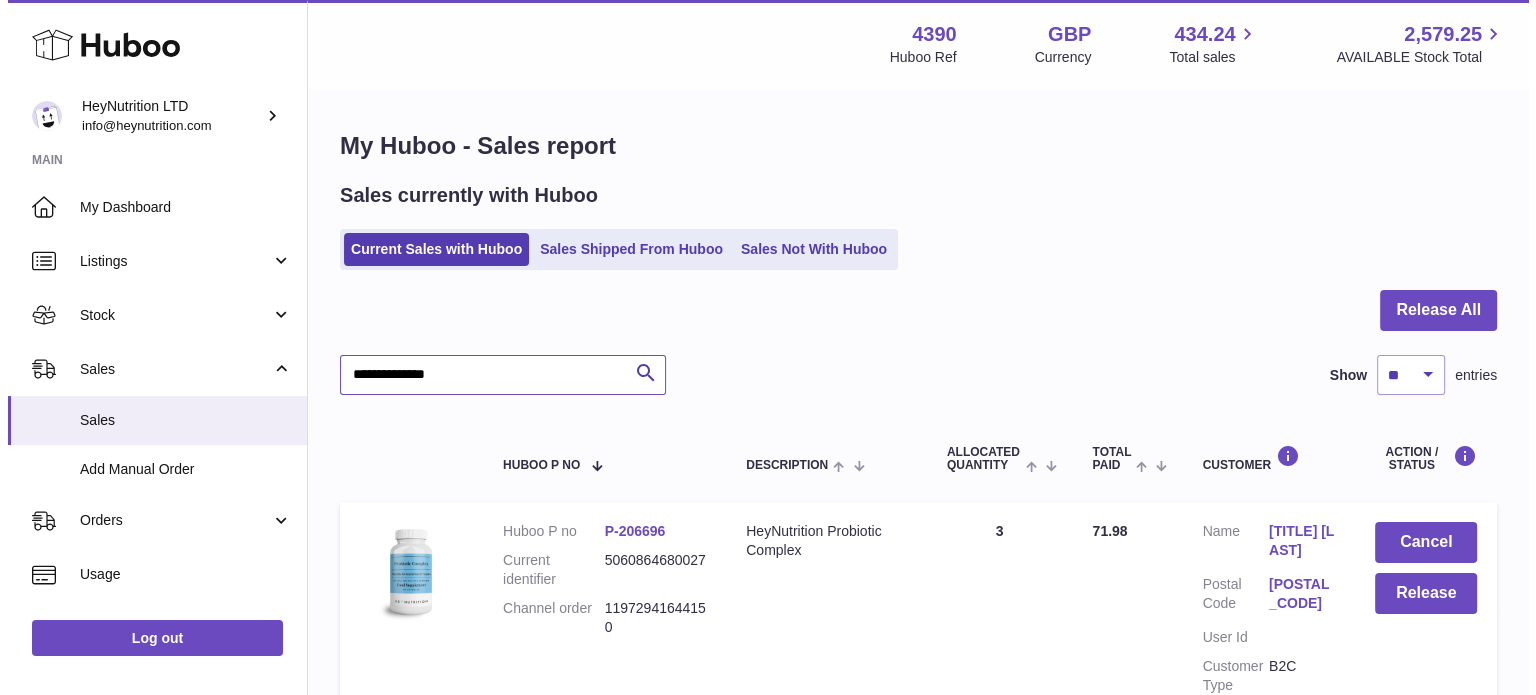 scroll, scrollTop: 191, scrollLeft: 0, axis: vertical 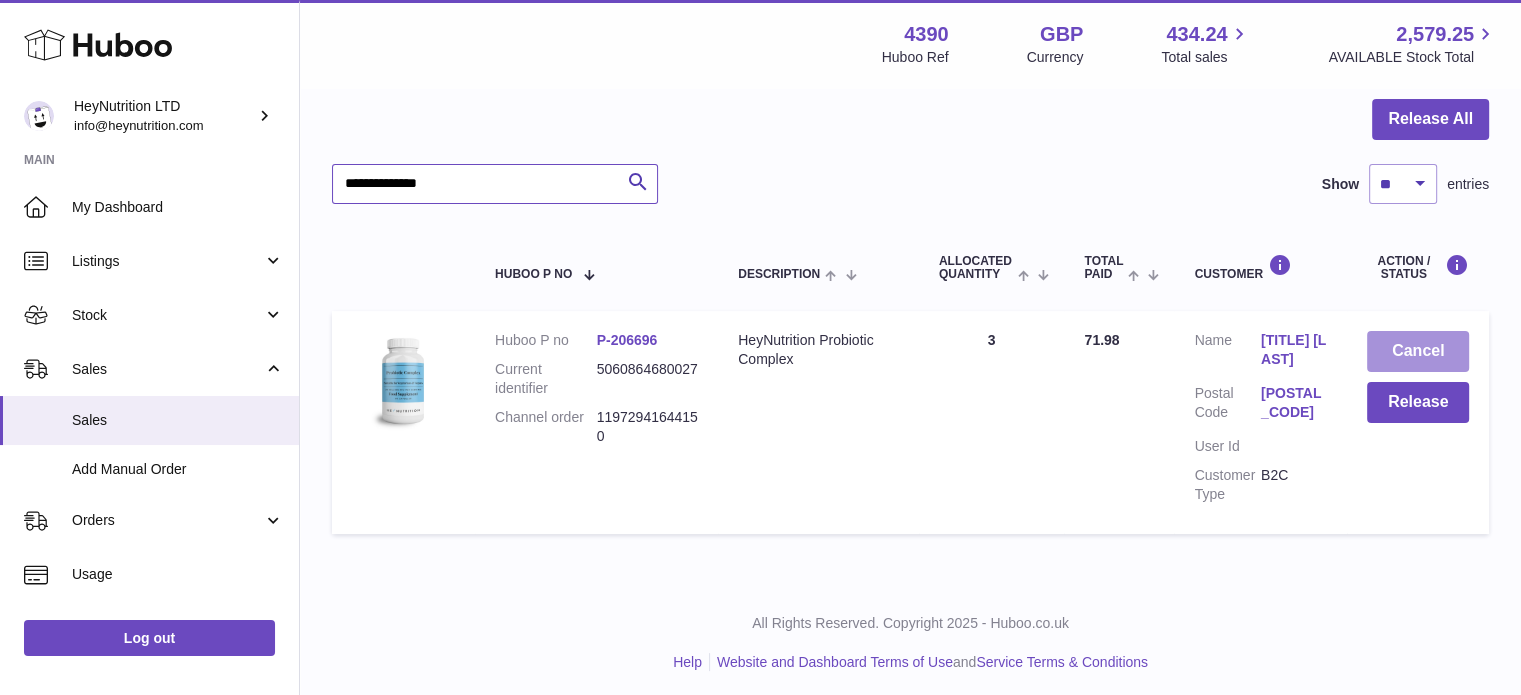 type on "**********" 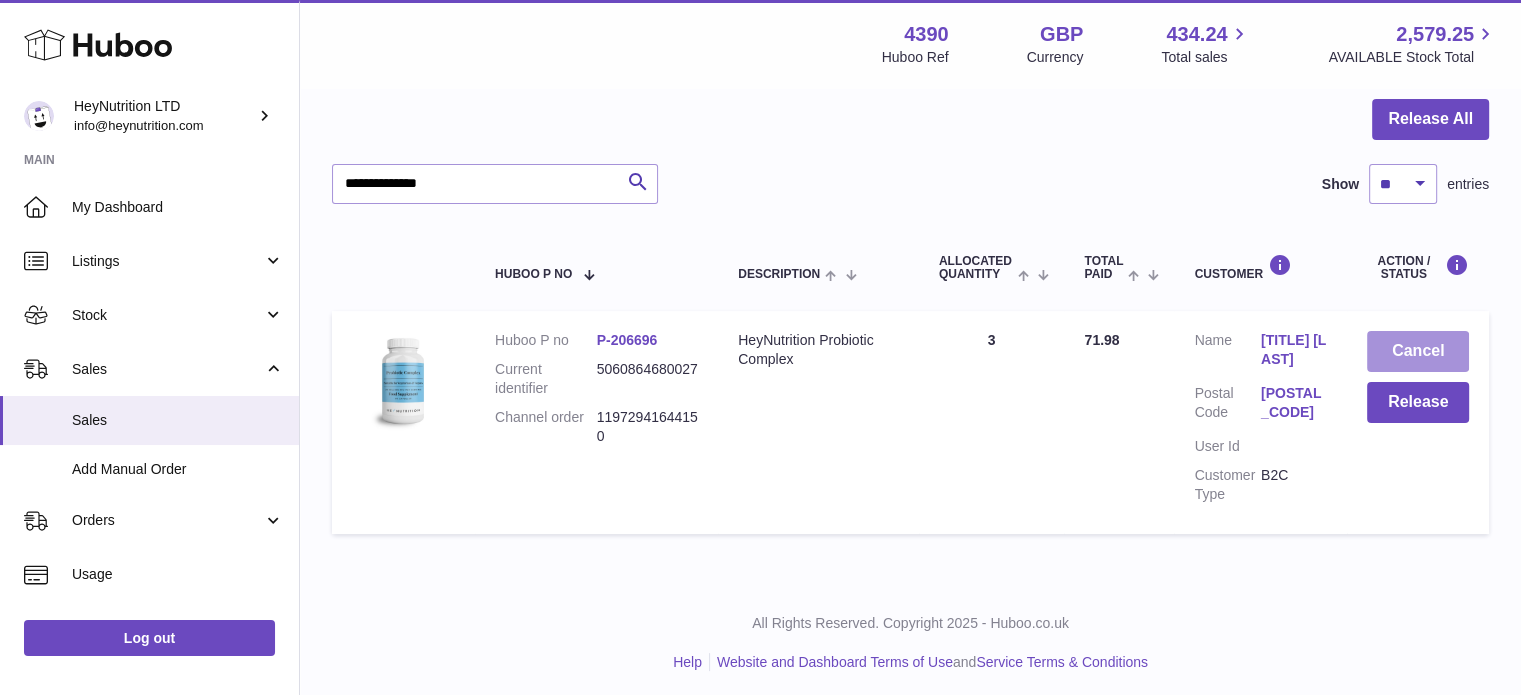 click on "Cancel" at bounding box center (1418, 351) 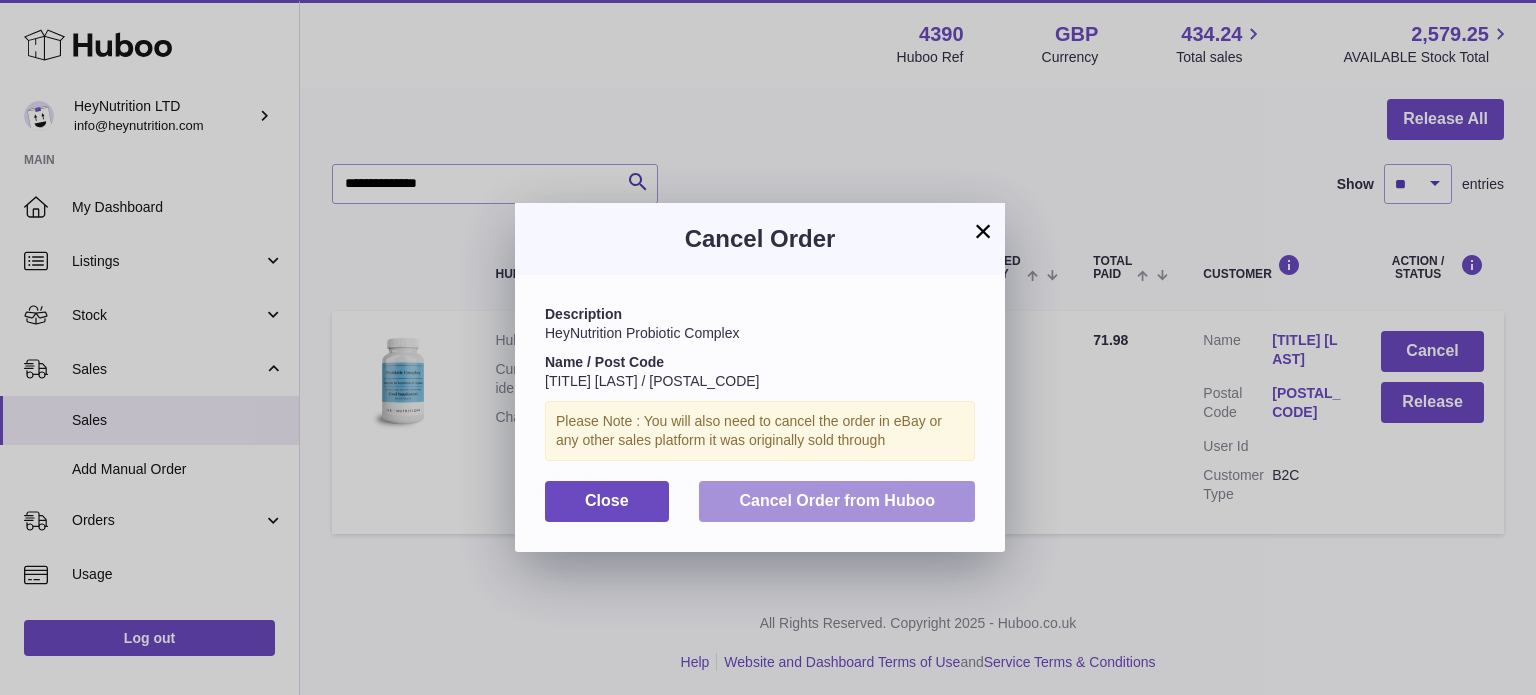 click on "Cancel Order from Huboo" at bounding box center [837, 501] 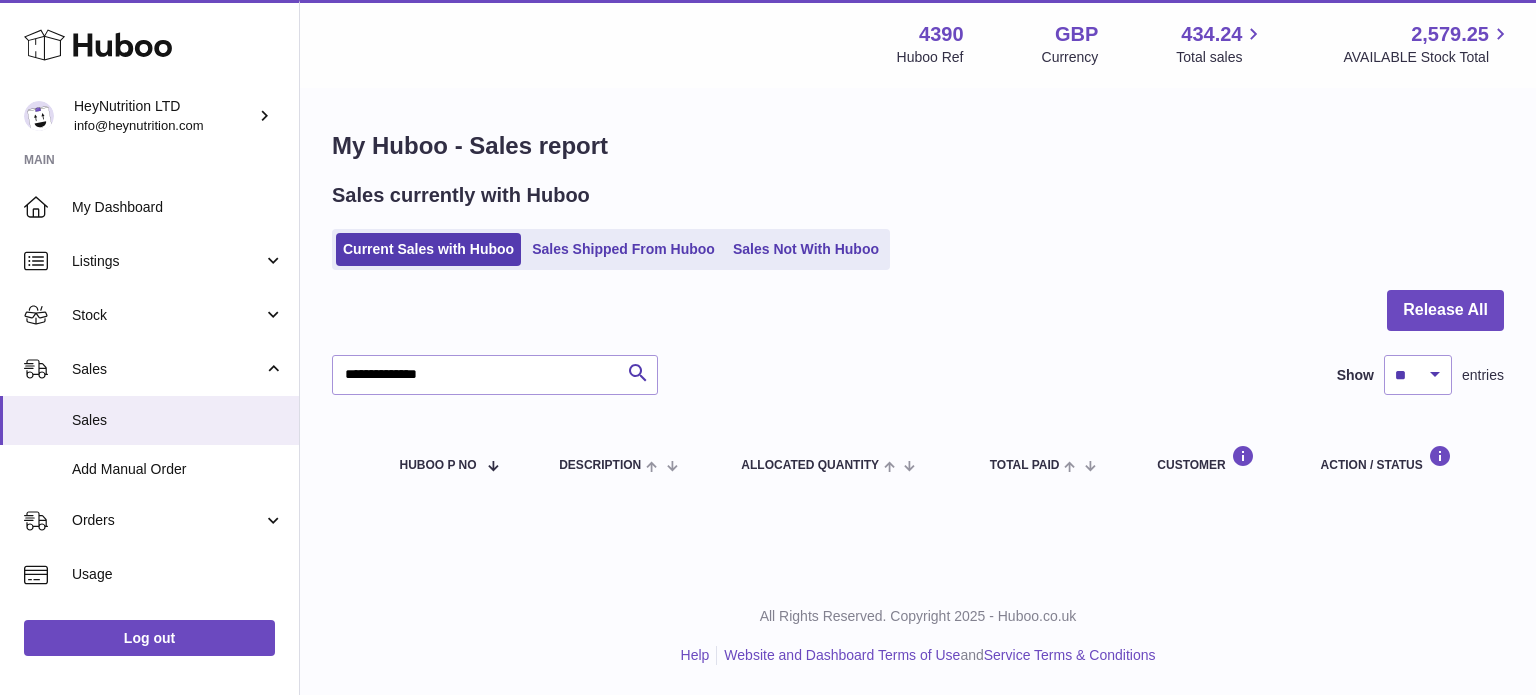 scroll, scrollTop: 0, scrollLeft: 0, axis: both 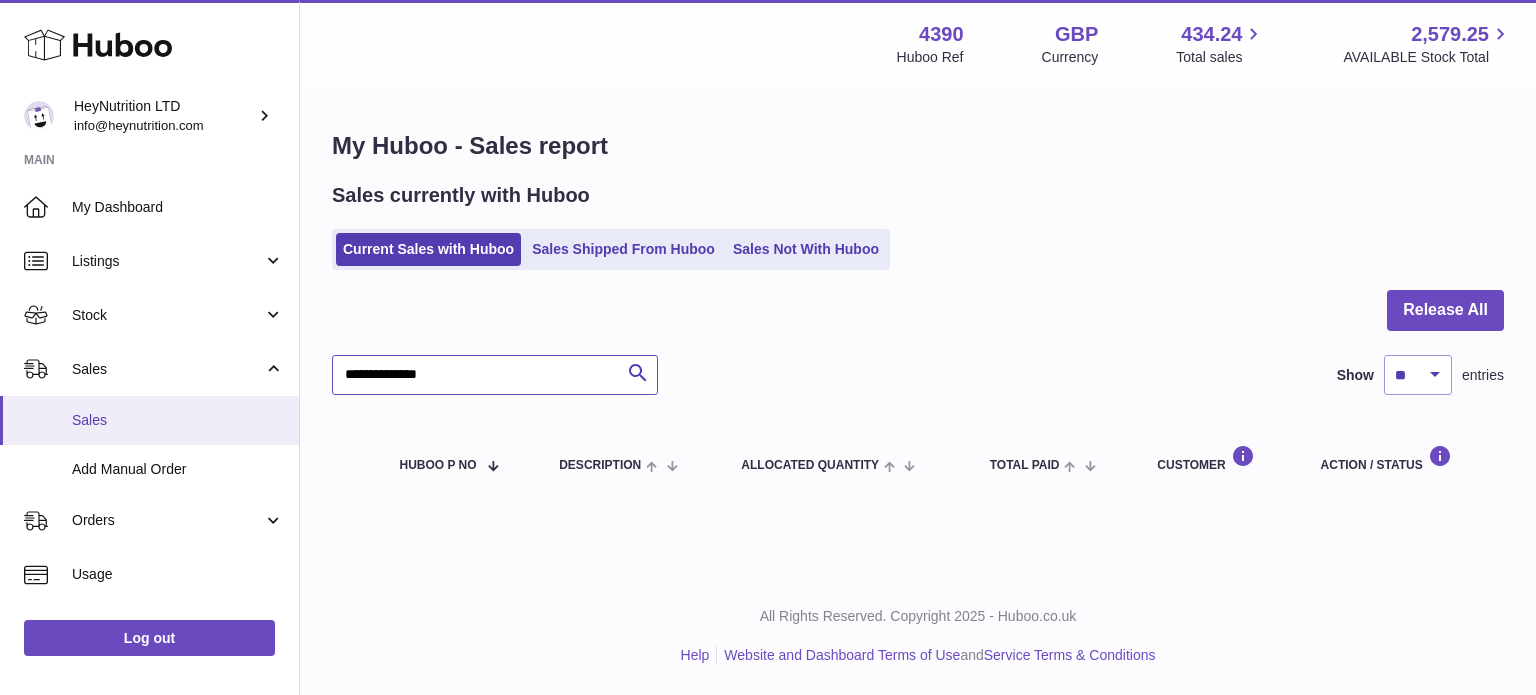 drag, startPoint x: 519, startPoint y: 375, endPoint x: 86, endPoint y: 399, distance: 433.6646 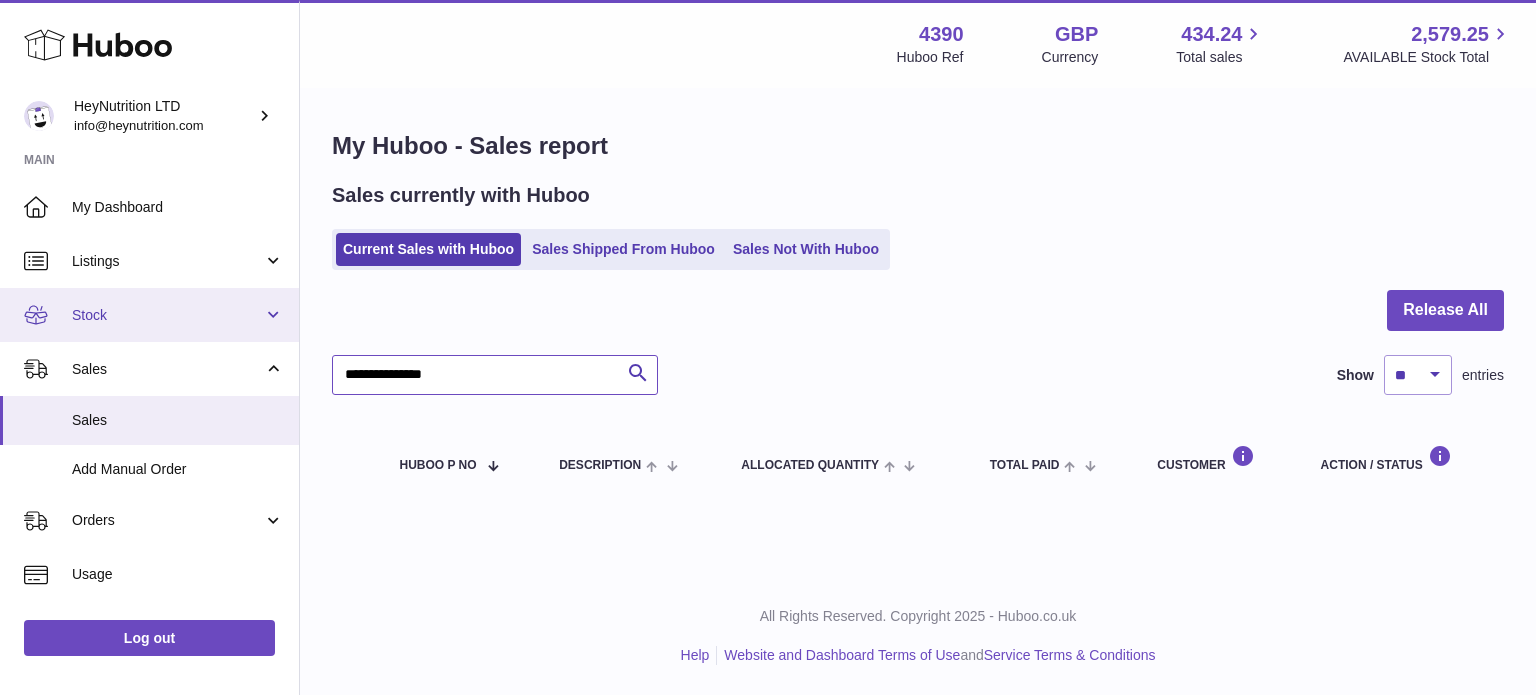drag, startPoint x: 481, startPoint y: 364, endPoint x: 44, endPoint y: 340, distance: 437.65854 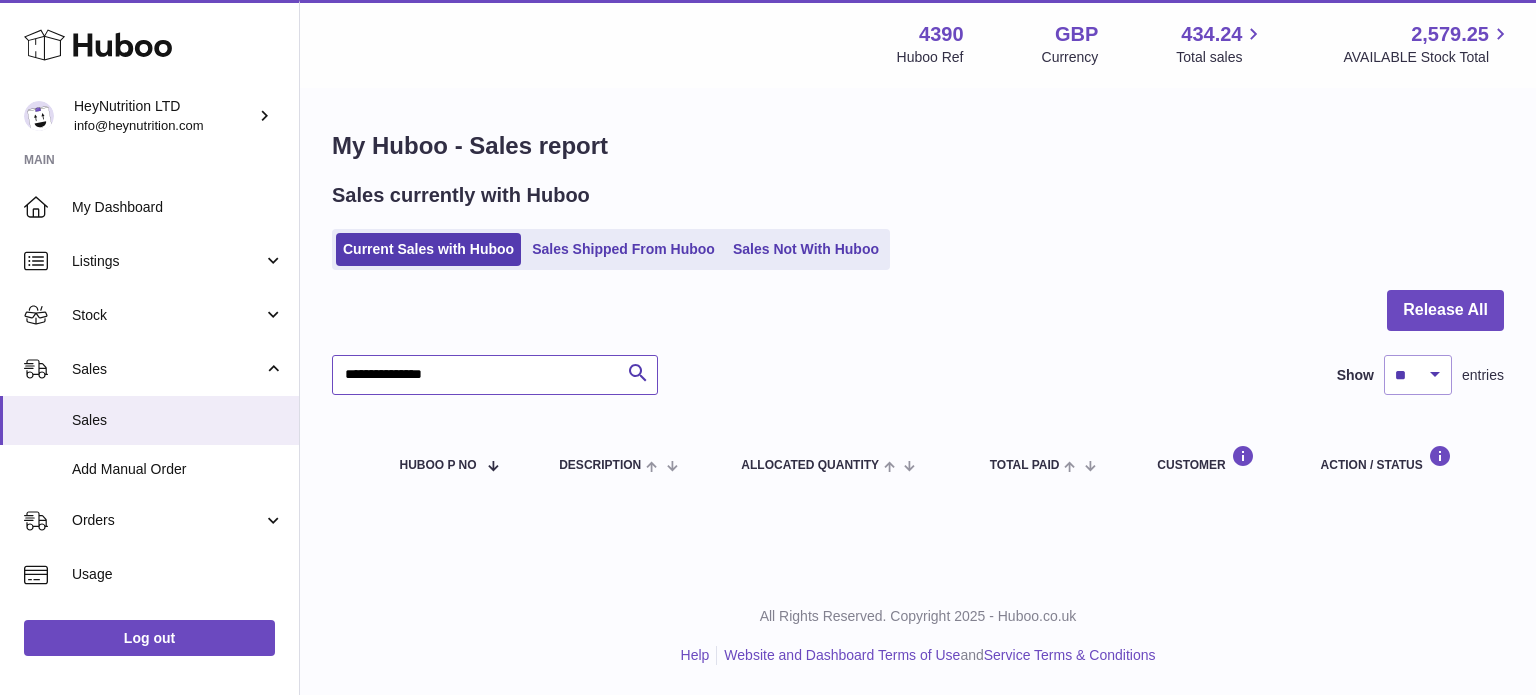 paste 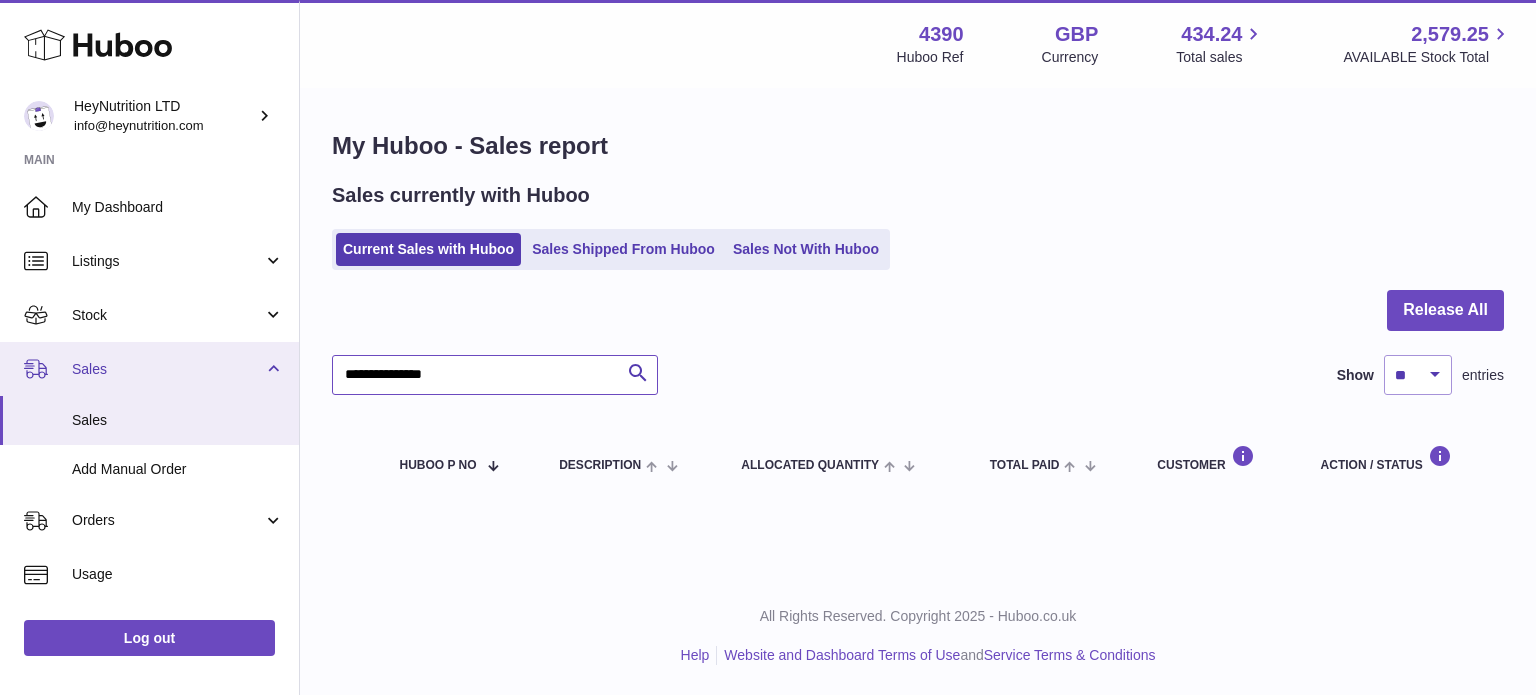 click on "Huboo
HeyNutrition LTD
[EMAIL]     Main     My Dashboard       Listings     Not with Huboo Listings with Huboo Bundles   Stock     Stock Stock History Add Stock Delivery History ASN Uploads   Sales     Sales Add Manual Order   Orders     Orders Add Manual Order   Usage       Invoicing and Payments     Billing History Storage History Direct Debits Account Balance   Cases       Channels       Settings       Returns       Log out   Menu   Huboo     4390   Huboo Ref    GBP   Currency   434.24     Total sales   2,579.25     AVAILABLE Stock Total   Currency   GBP   Total sales   434.24   AVAILABLE Stock Total   2,579.25   My Huboo - Sales report   Sales currently with Huboo
Current Sales with Huboo
Sales Shipped From Huboo
Sales Not With Huboo
Release All" at bounding box center (768, 347) 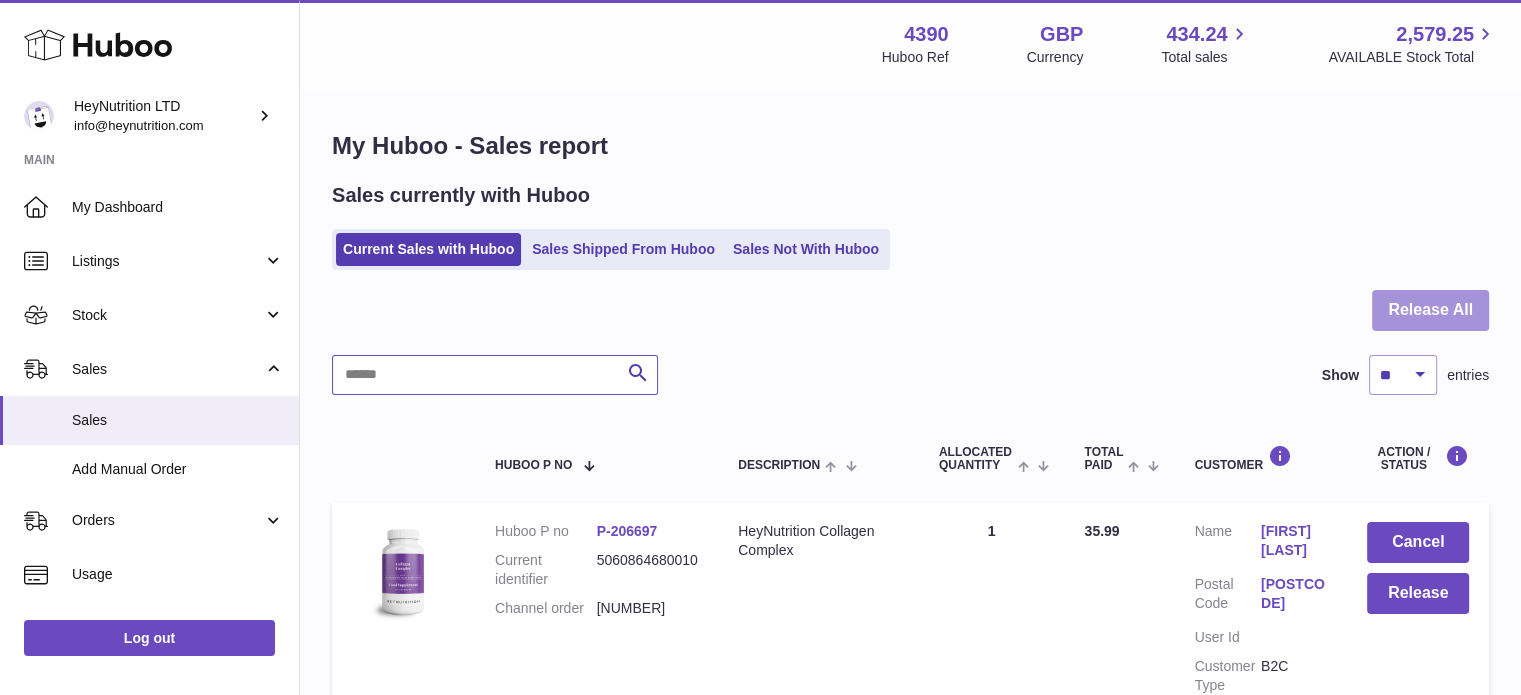 type 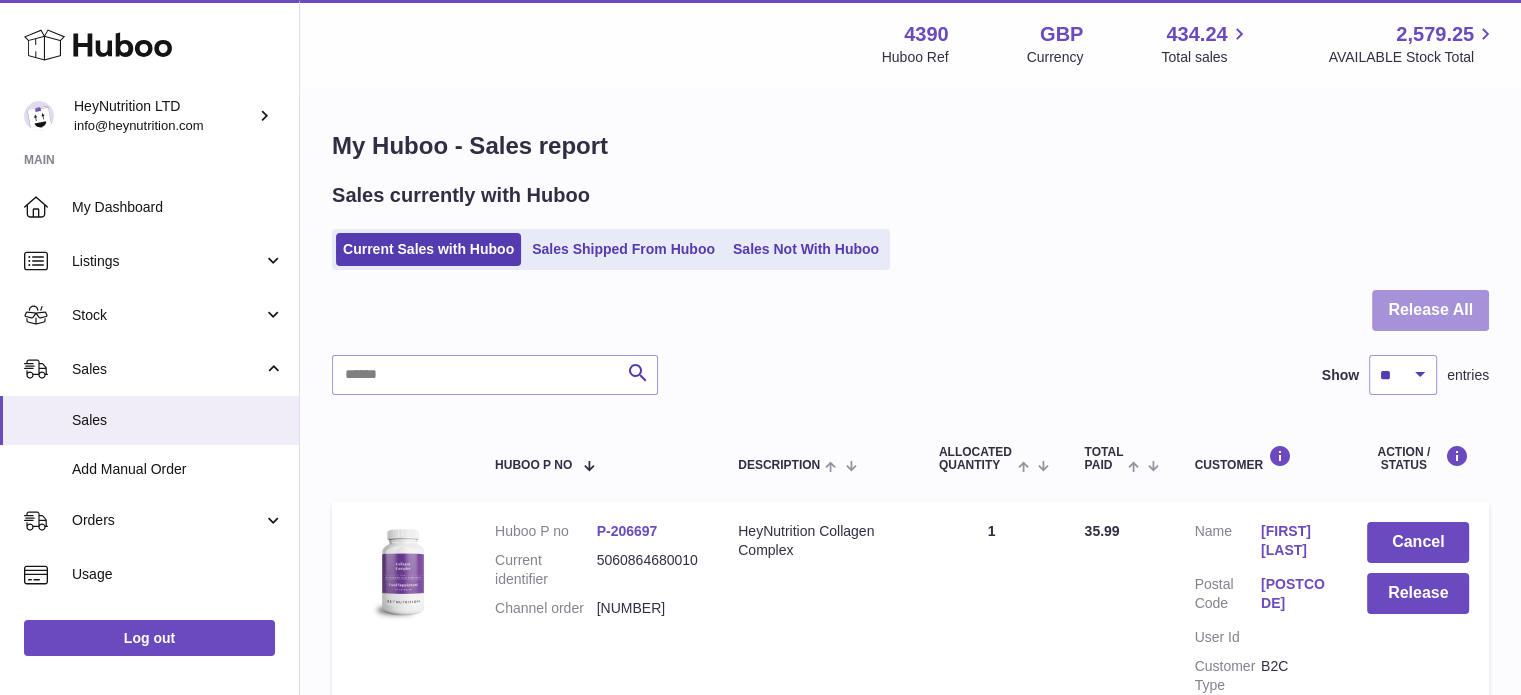 click on "Release All" at bounding box center (1430, 310) 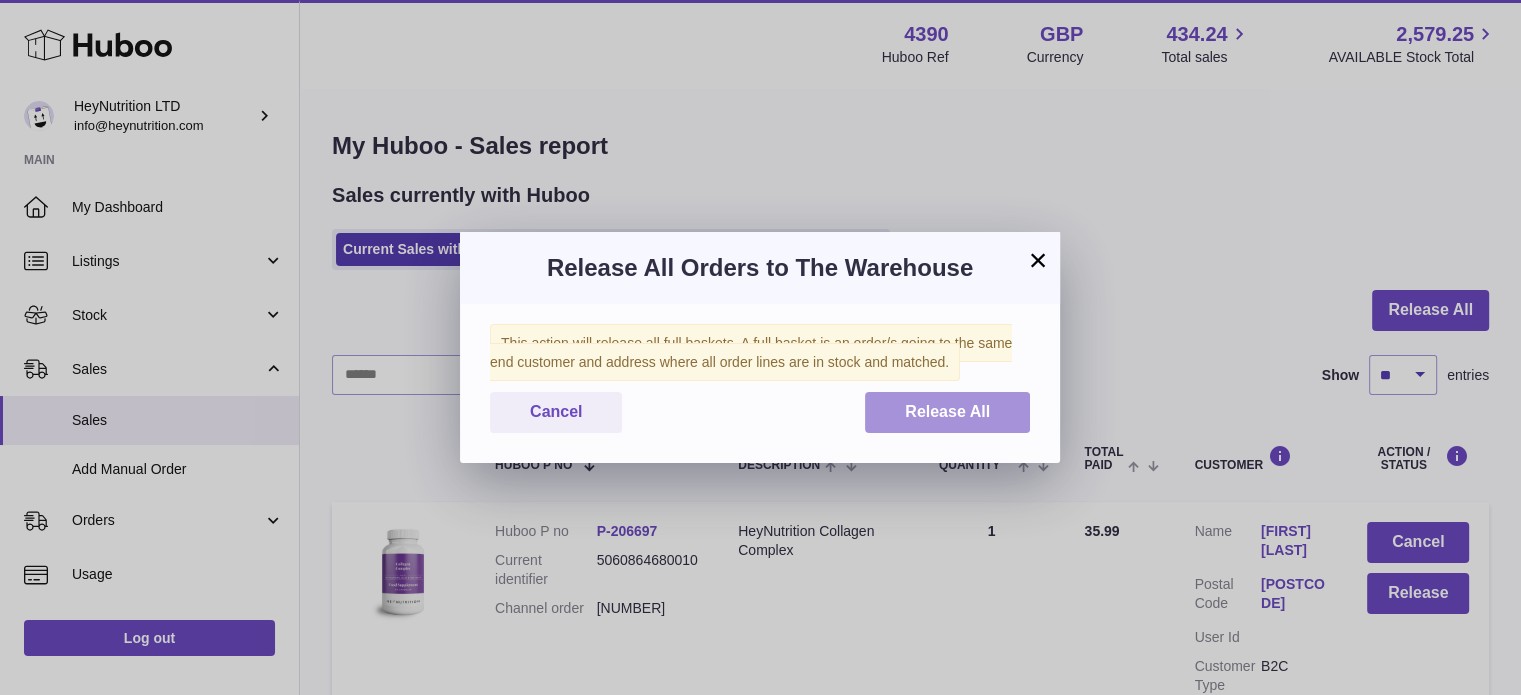 click on "Release All" at bounding box center [947, 411] 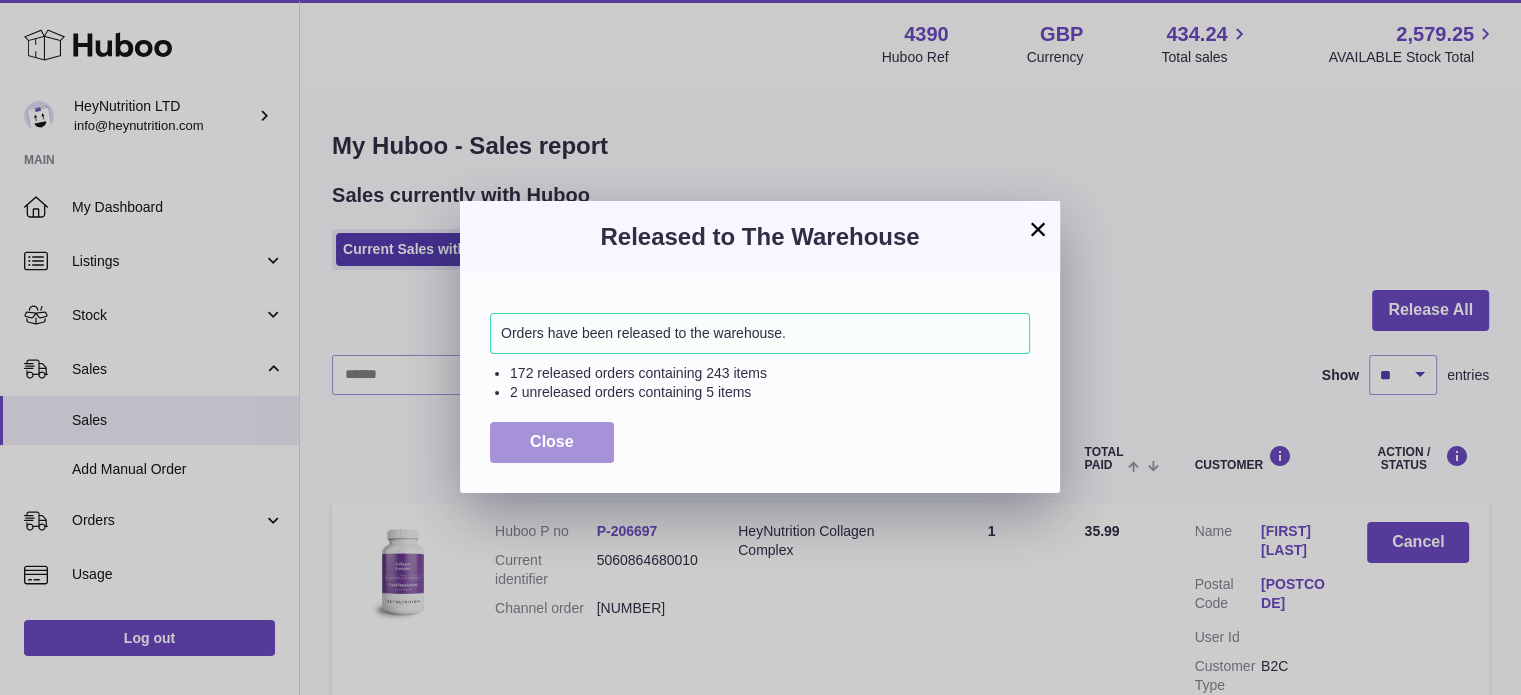 click on "Close" at bounding box center [552, 441] 